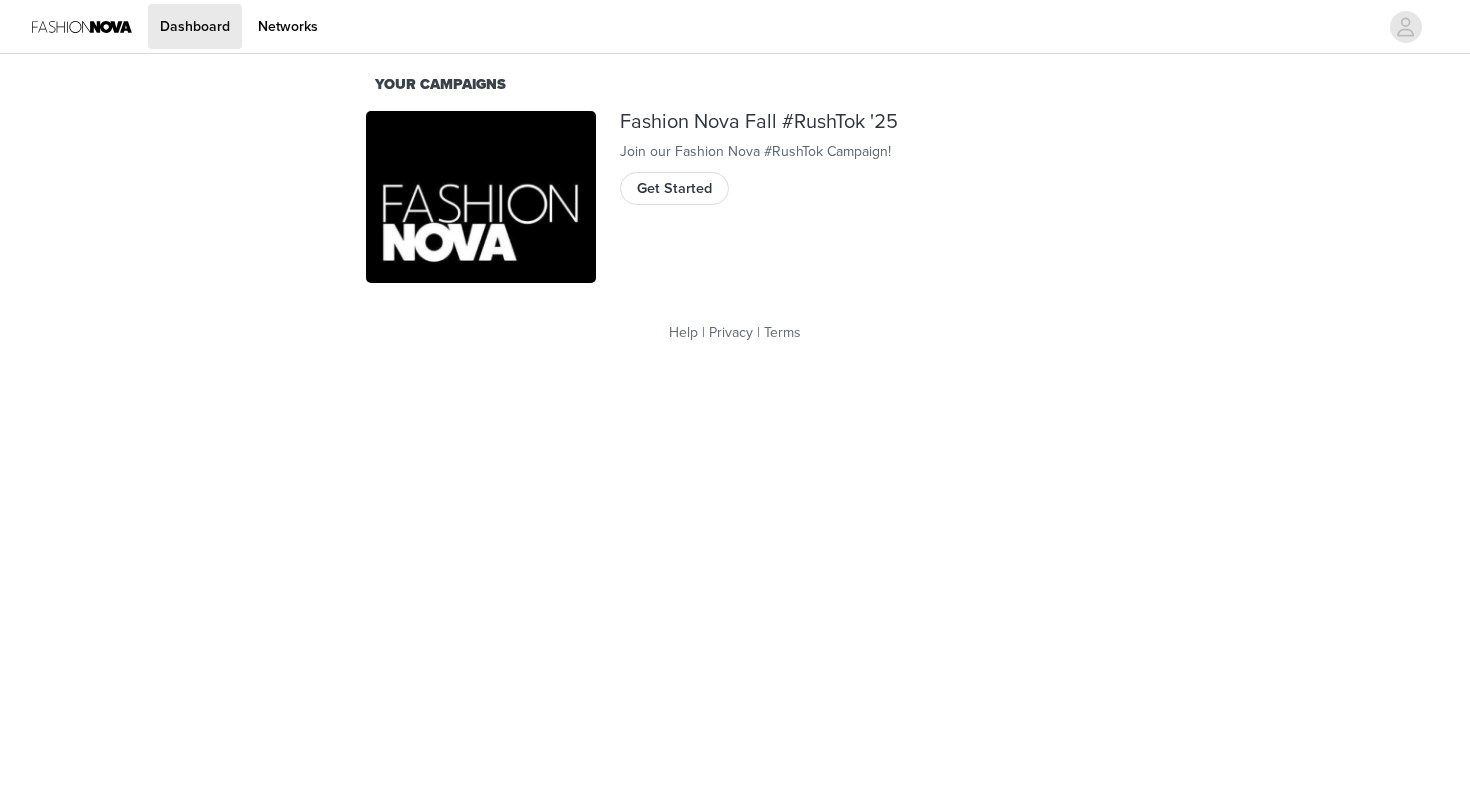 scroll, scrollTop: 0, scrollLeft: 0, axis: both 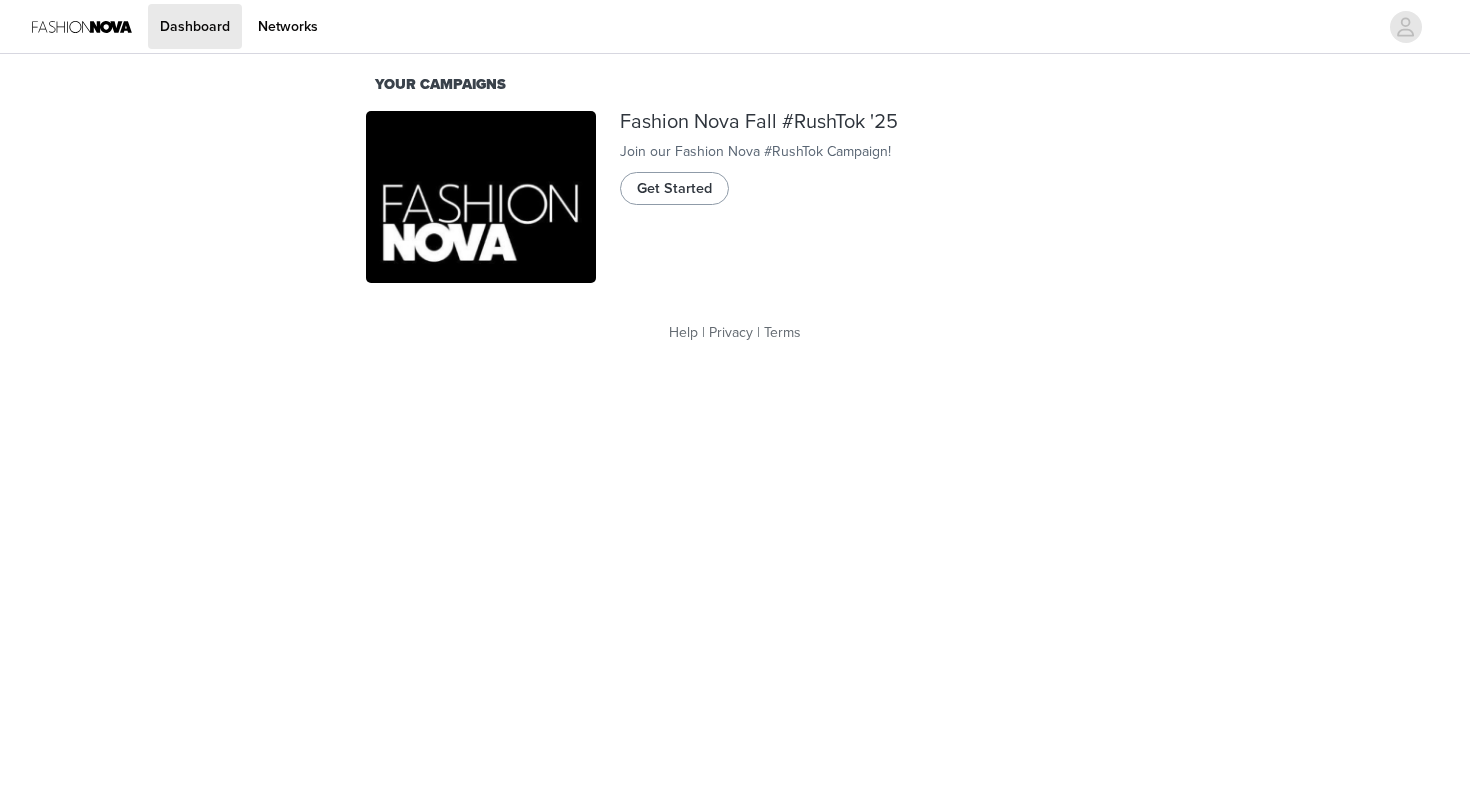 click on "Get Started" at bounding box center (674, 189) 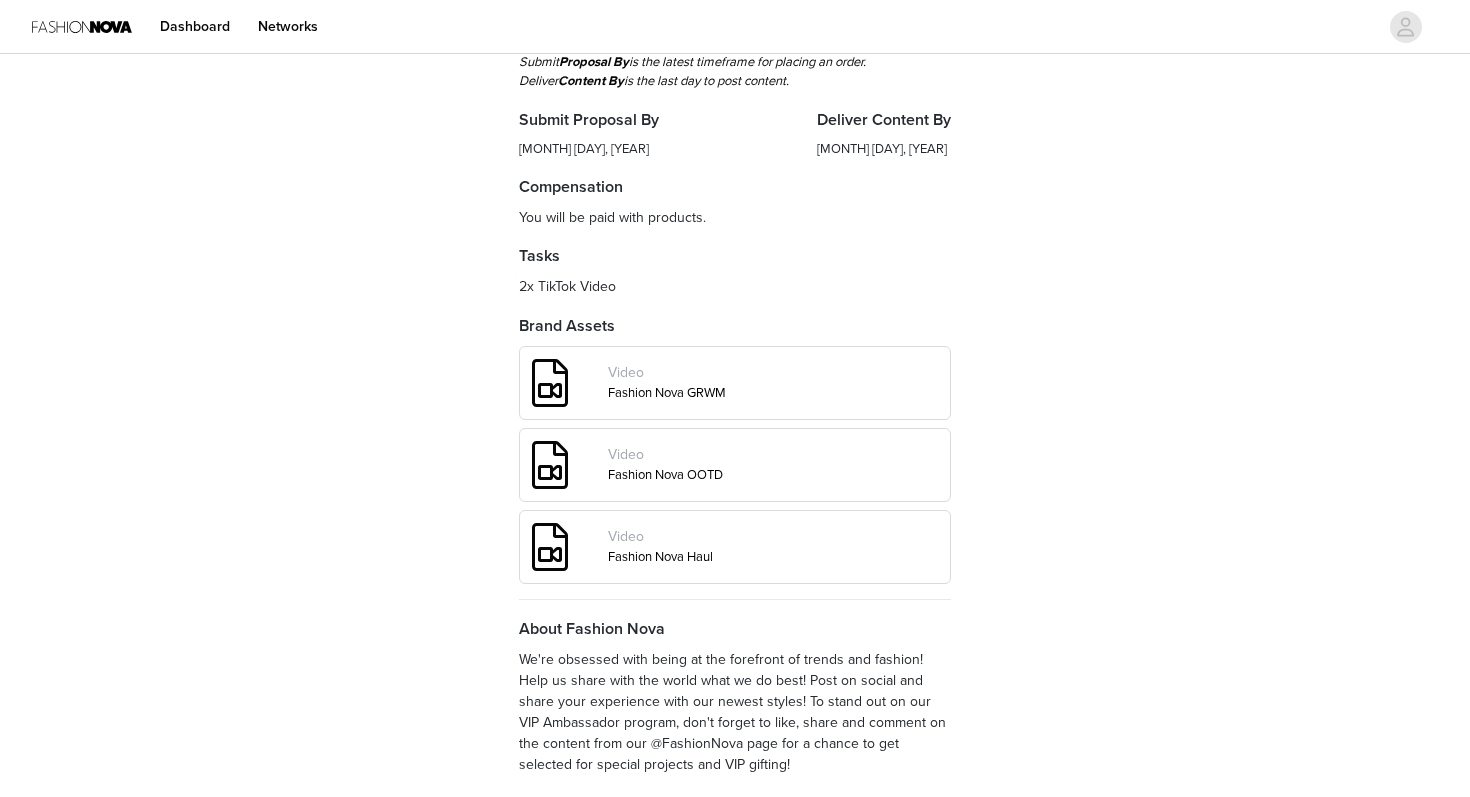 scroll, scrollTop: 676, scrollLeft: 0, axis: vertical 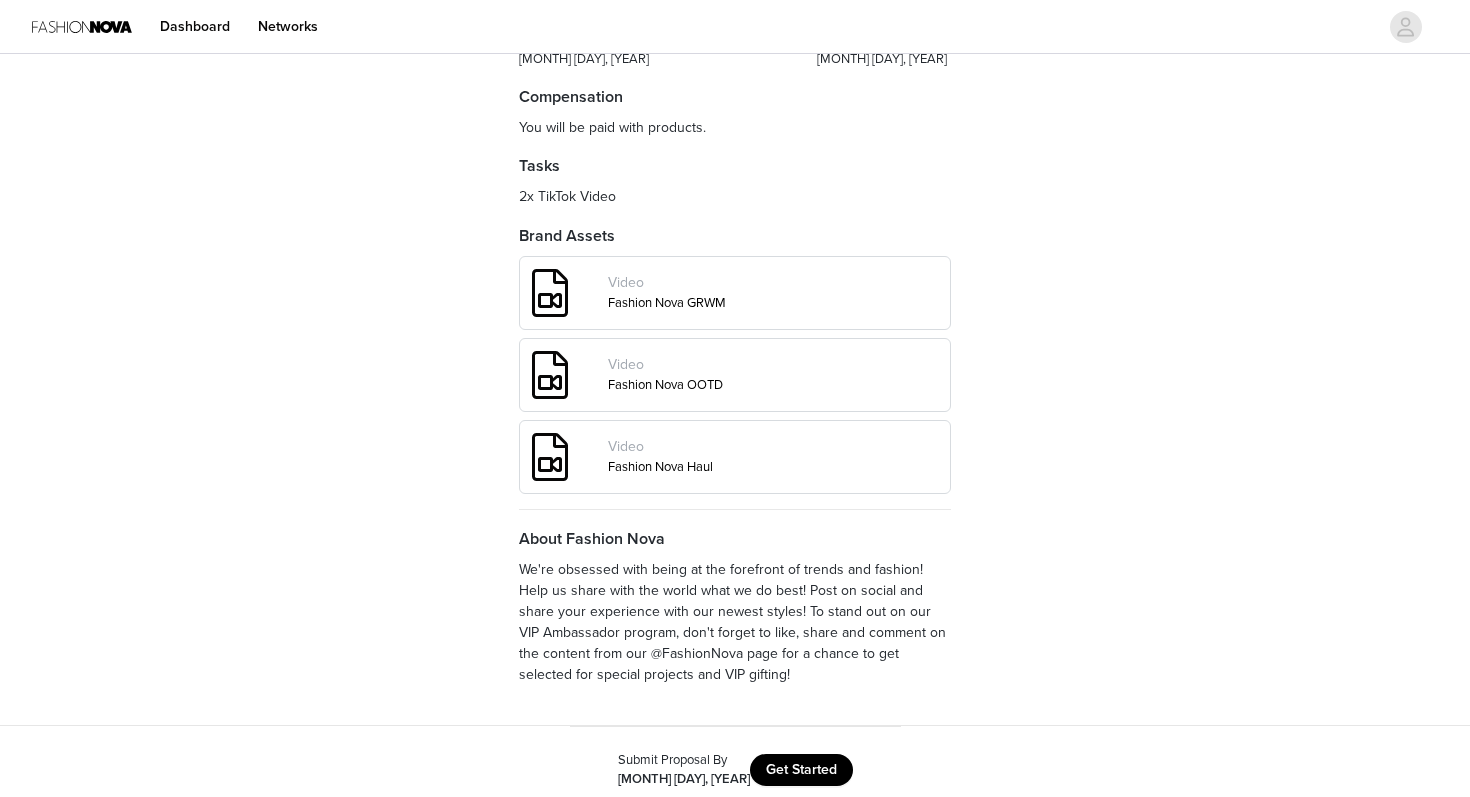 click on "Get Started" at bounding box center [801, 770] 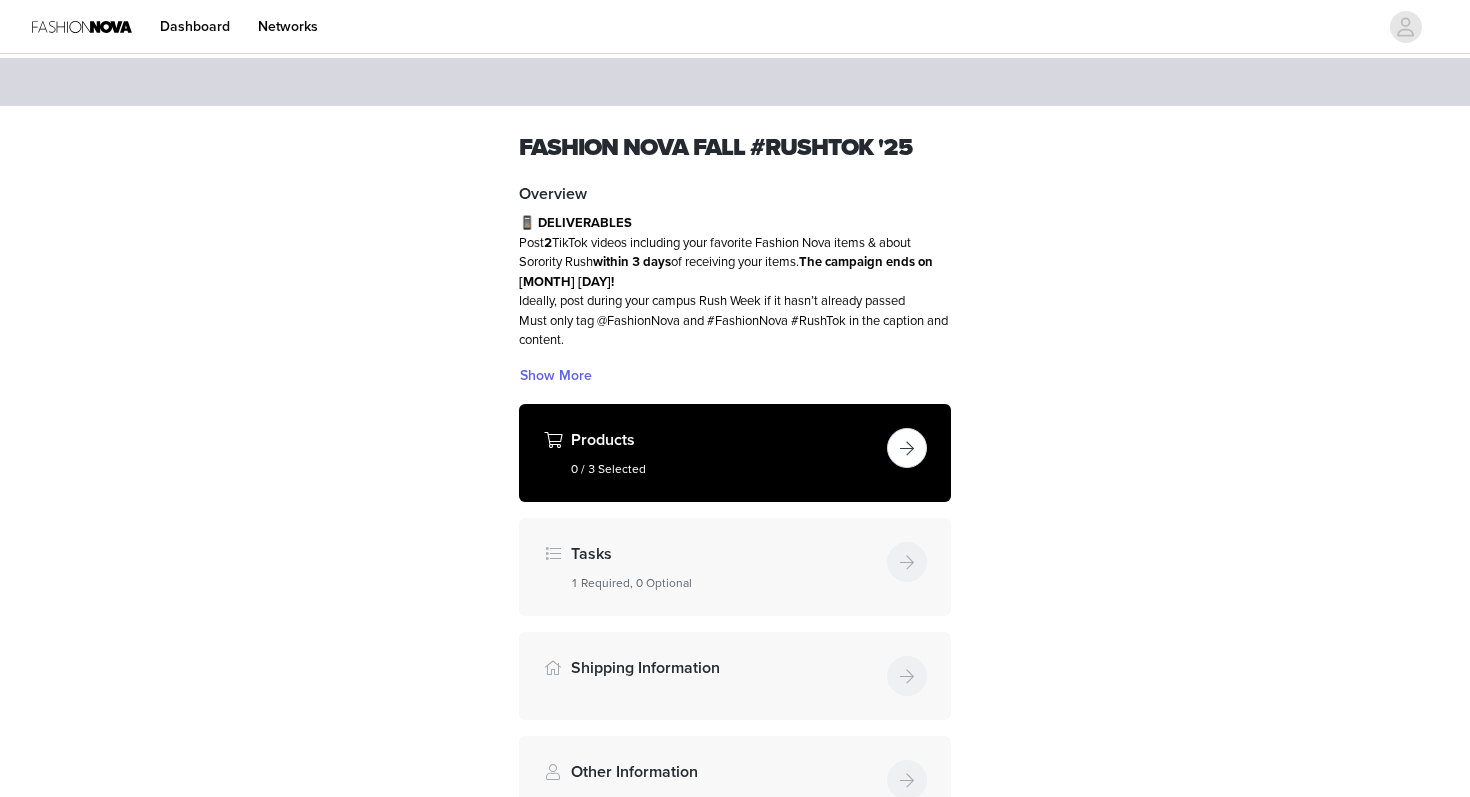 scroll, scrollTop: 73, scrollLeft: 0, axis: vertical 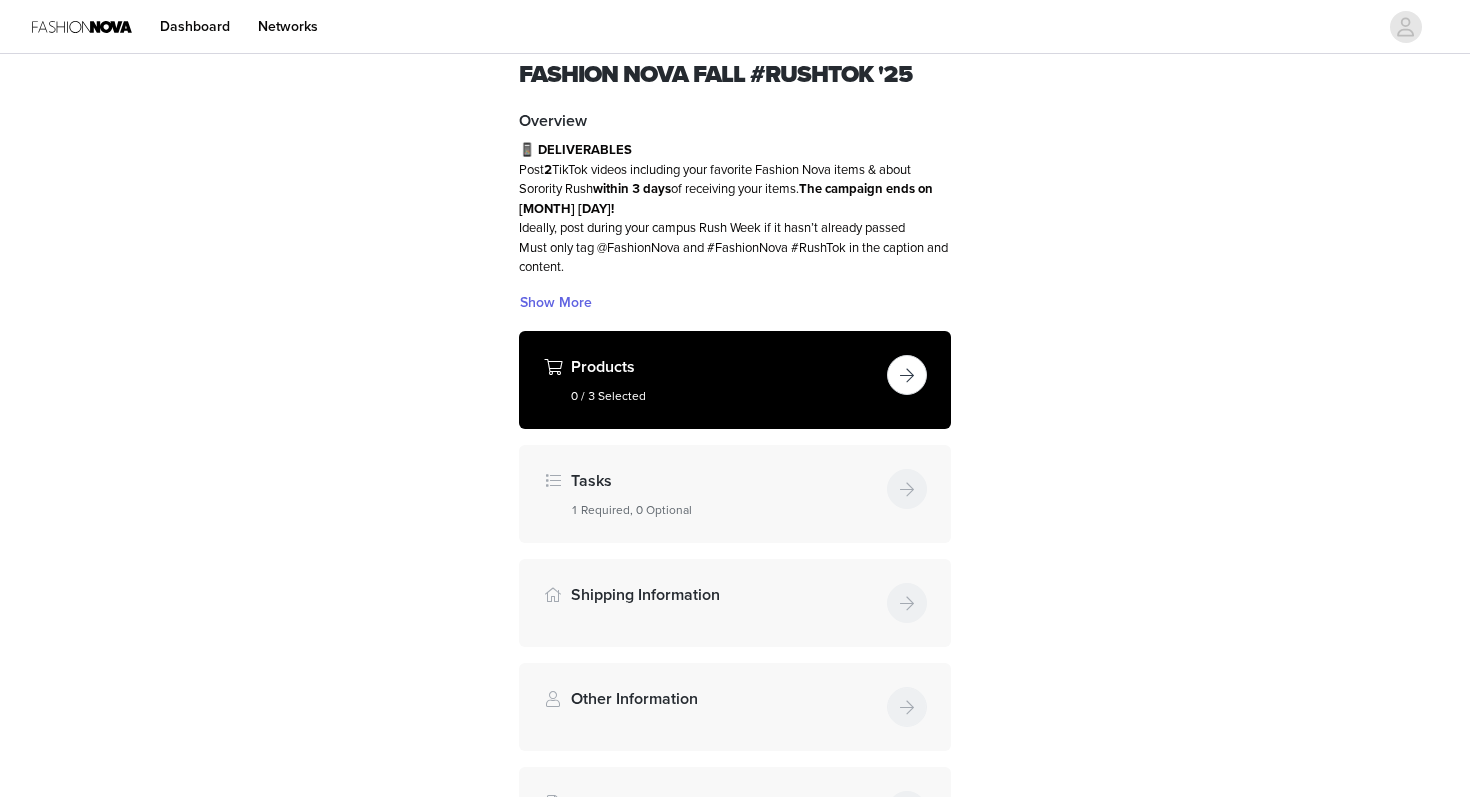 click at bounding box center (907, 375) 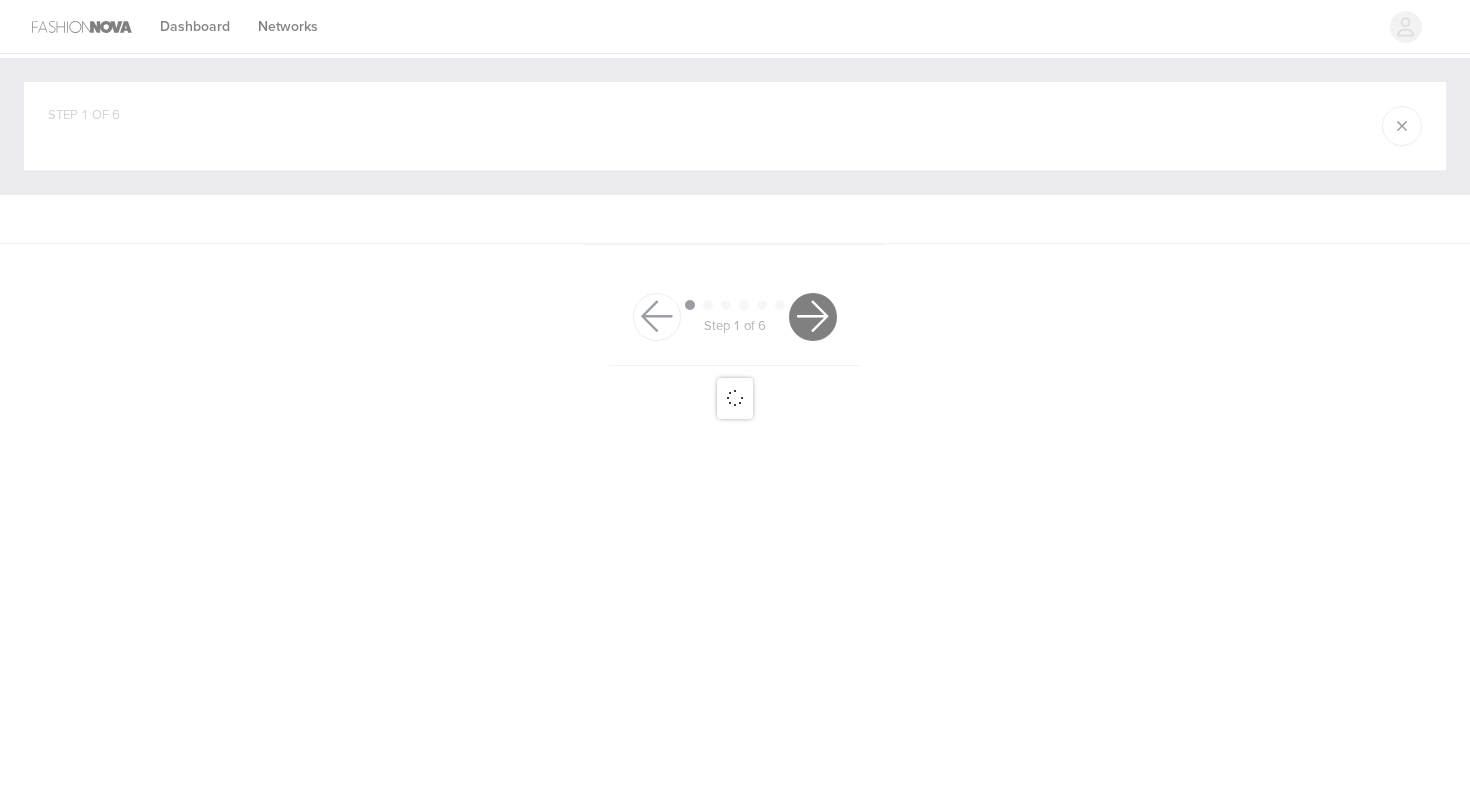 scroll, scrollTop: 0, scrollLeft: 0, axis: both 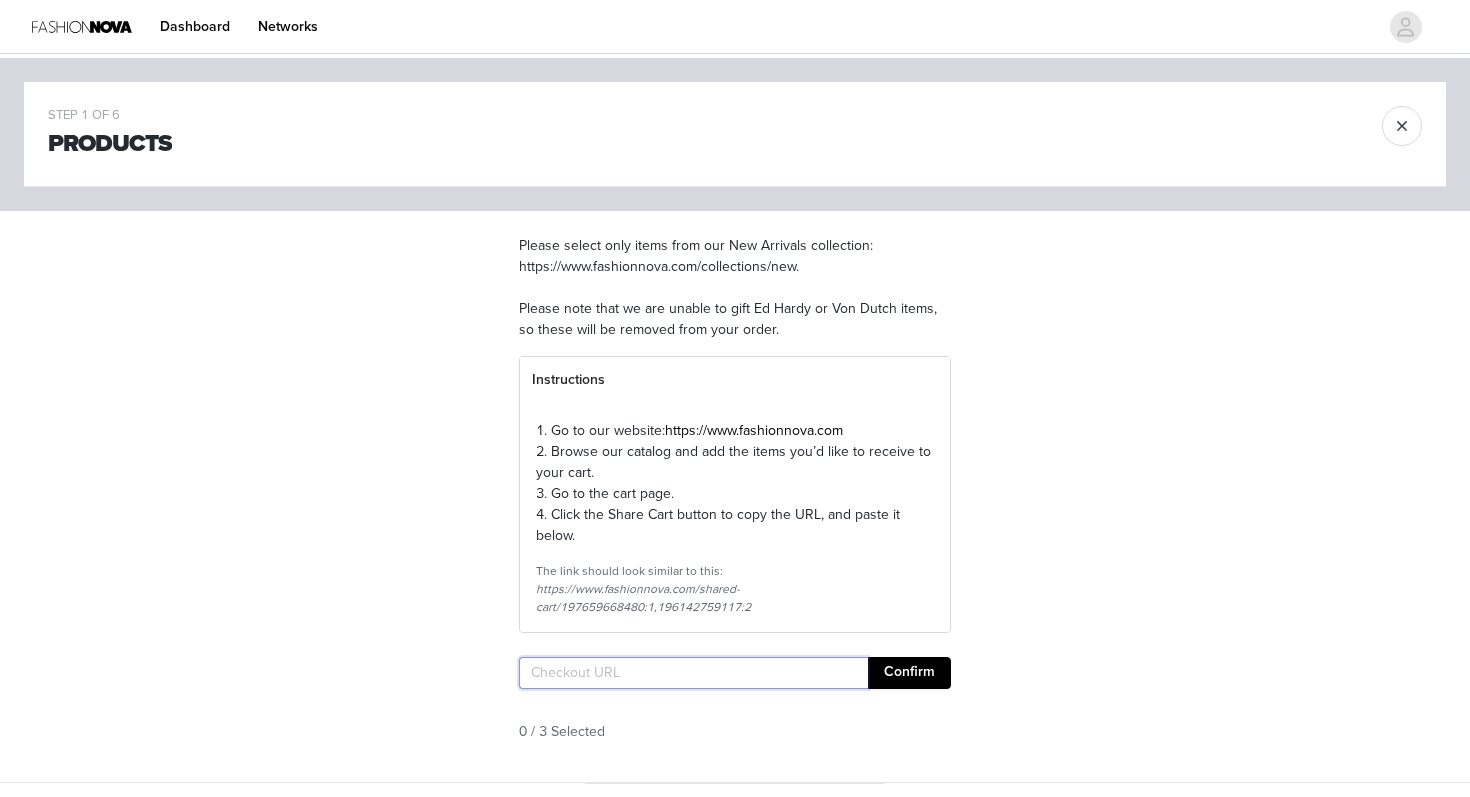 click at bounding box center (693, 673) 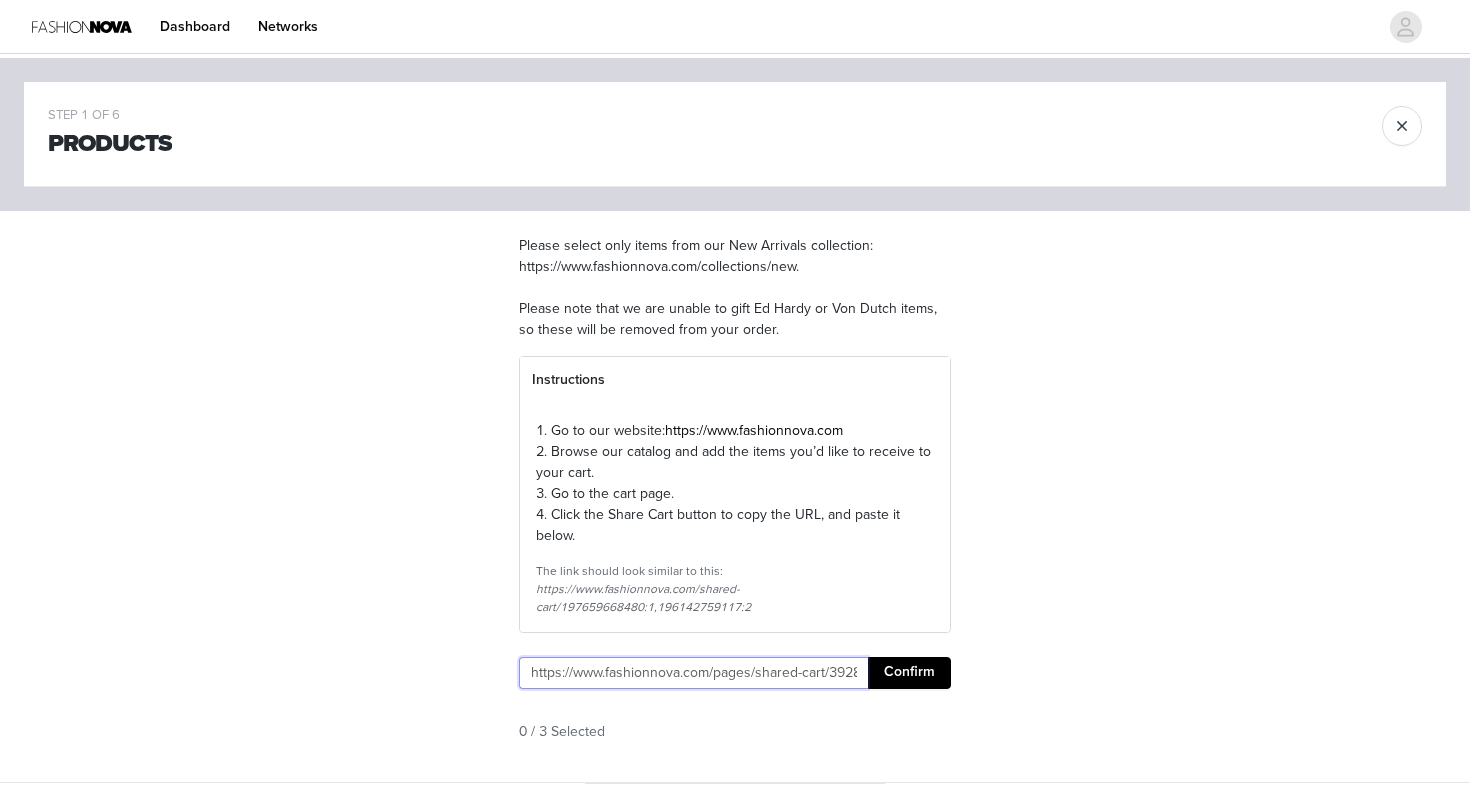 type on "https://www.fashionnova.com/pages/shared-cart/39286280519804:1,39287407247484:1,39294111055996:1" 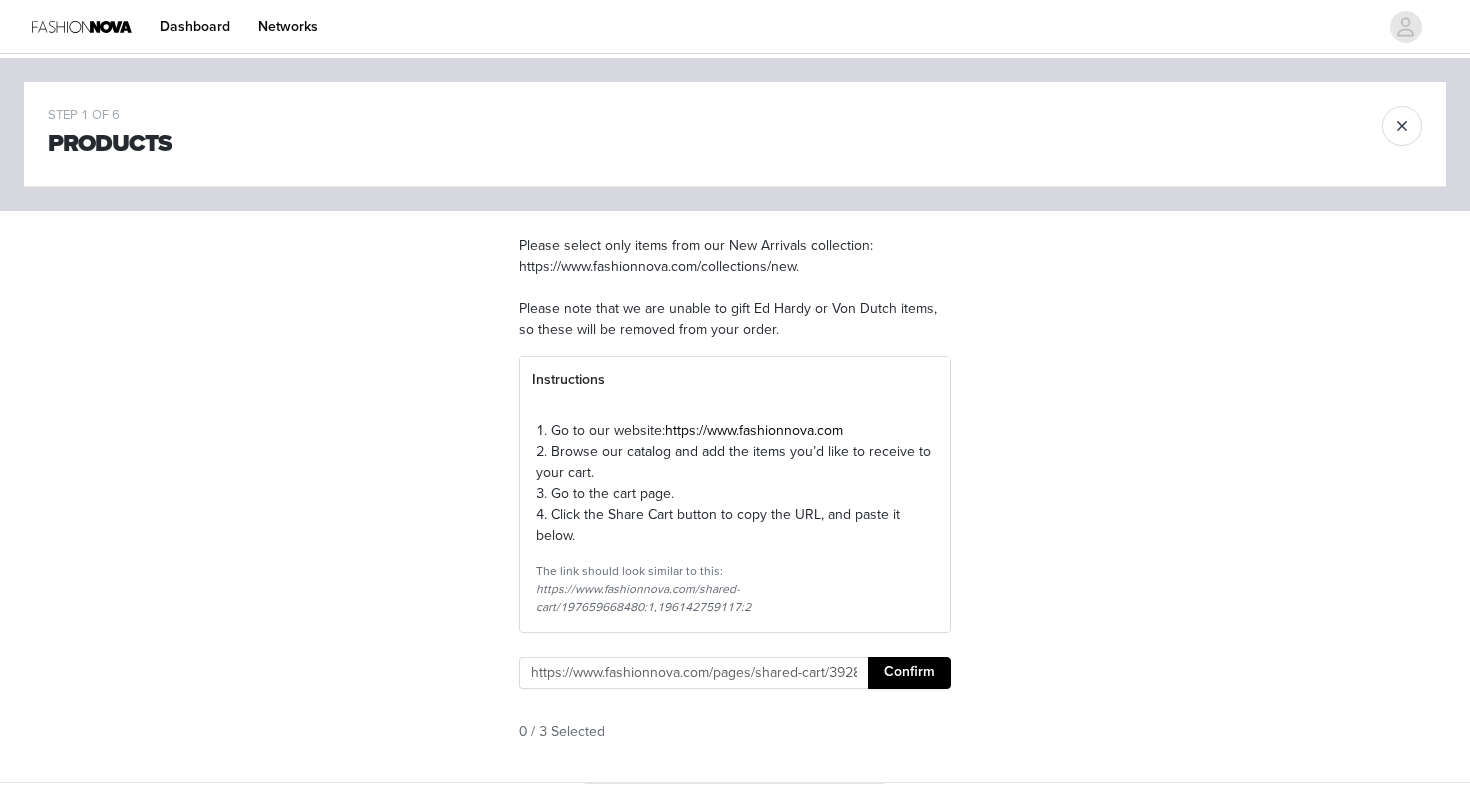 click on "Confirm" at bounding box center [909, 673] 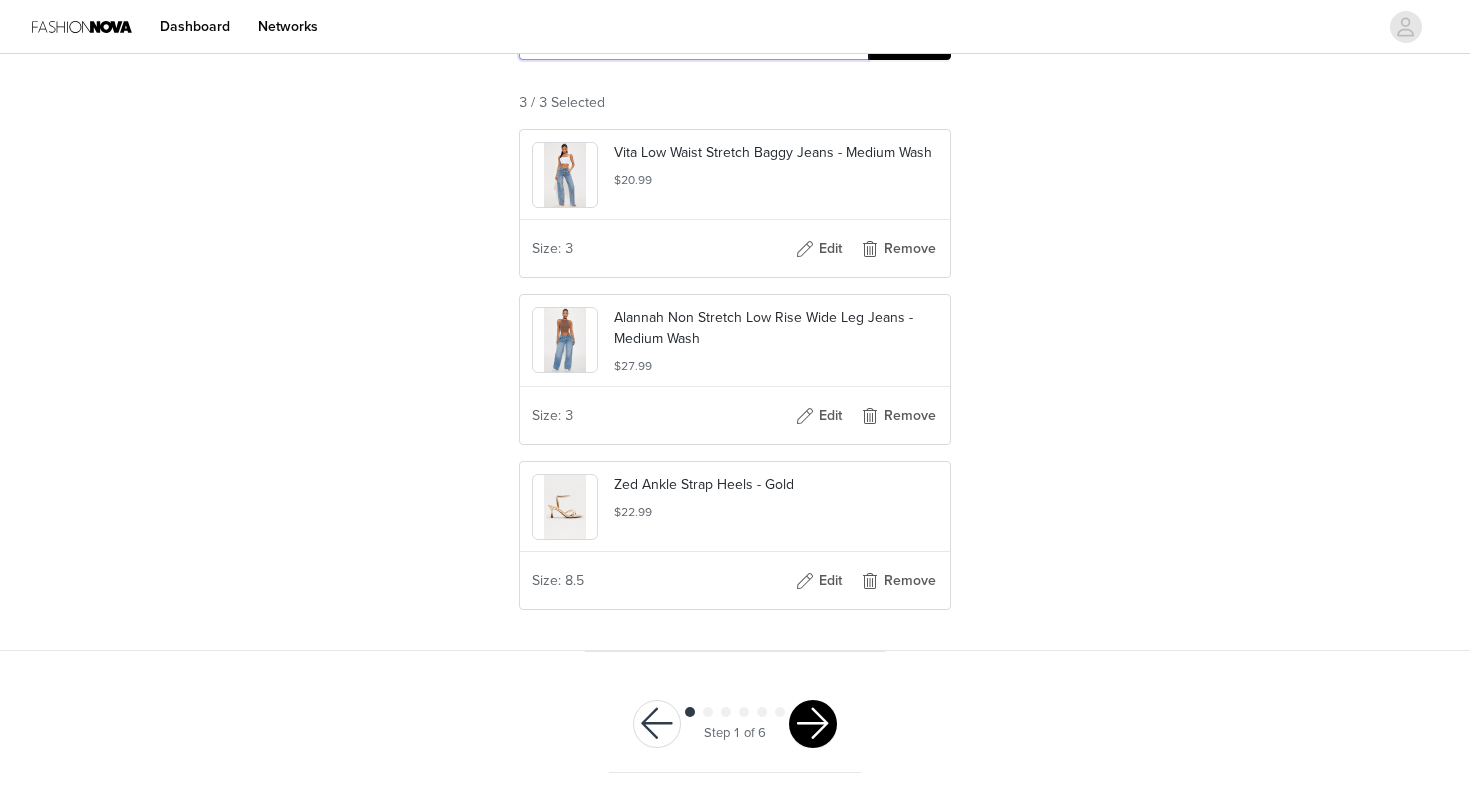scroll, scrollTop: 629, scrollLeft: 0, axis: vertical 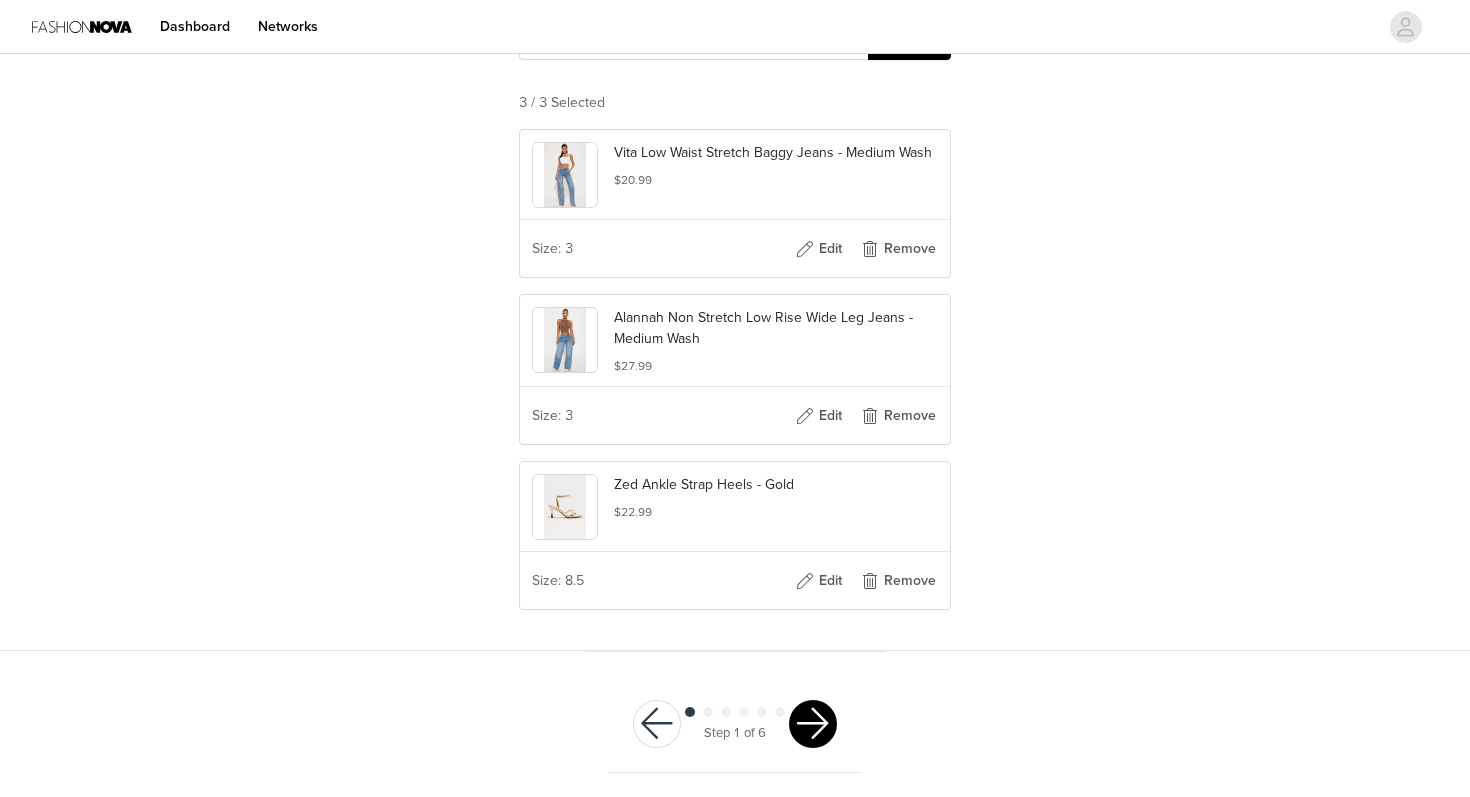 click at bounding box center [813, 724] 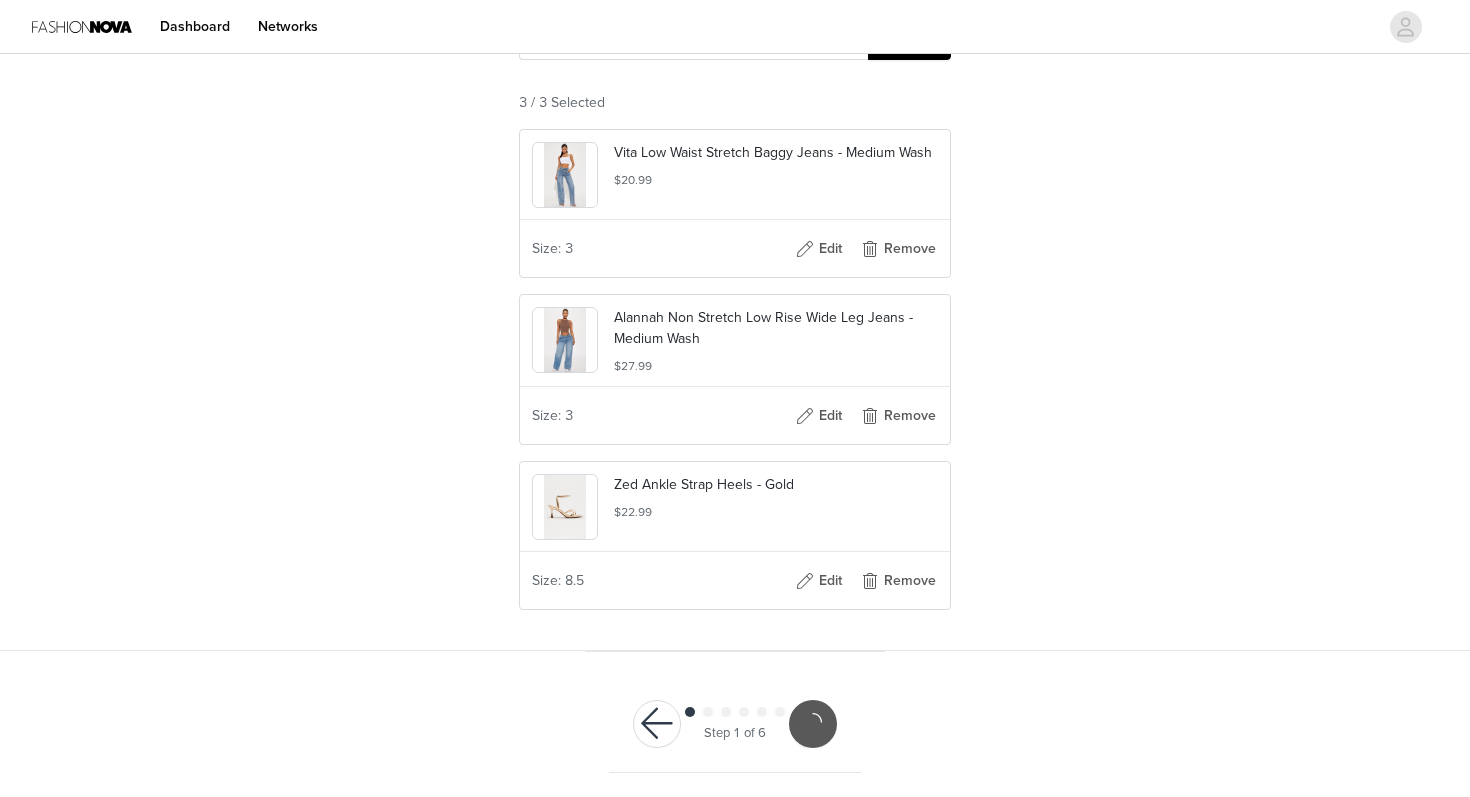 scroll, scrollTop: 0, scrollLeft: 0, axis: both 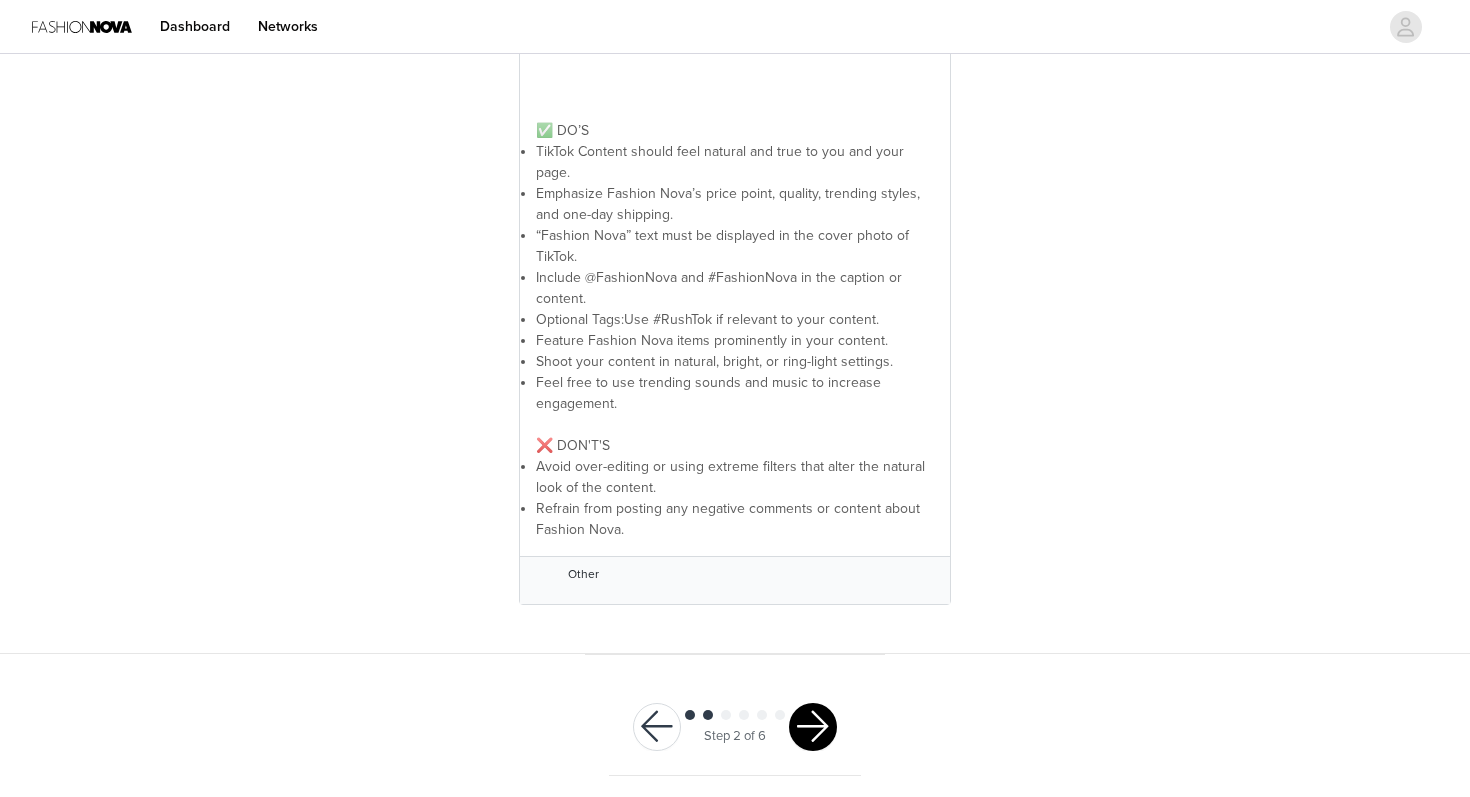 click at bounding box center [813, 727] 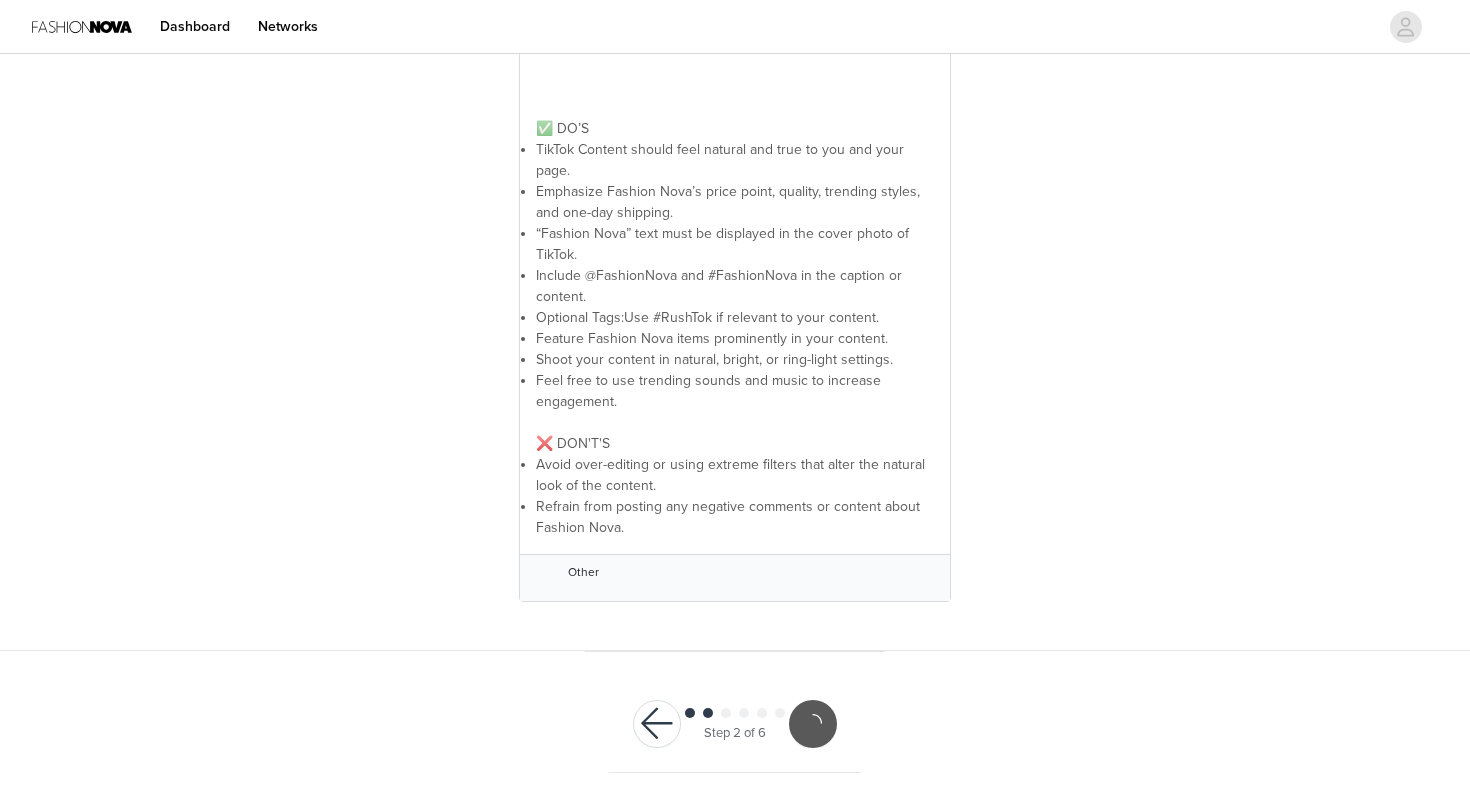 scroll, scrollTop: 409, scrollLeft: 0, axis: vertical 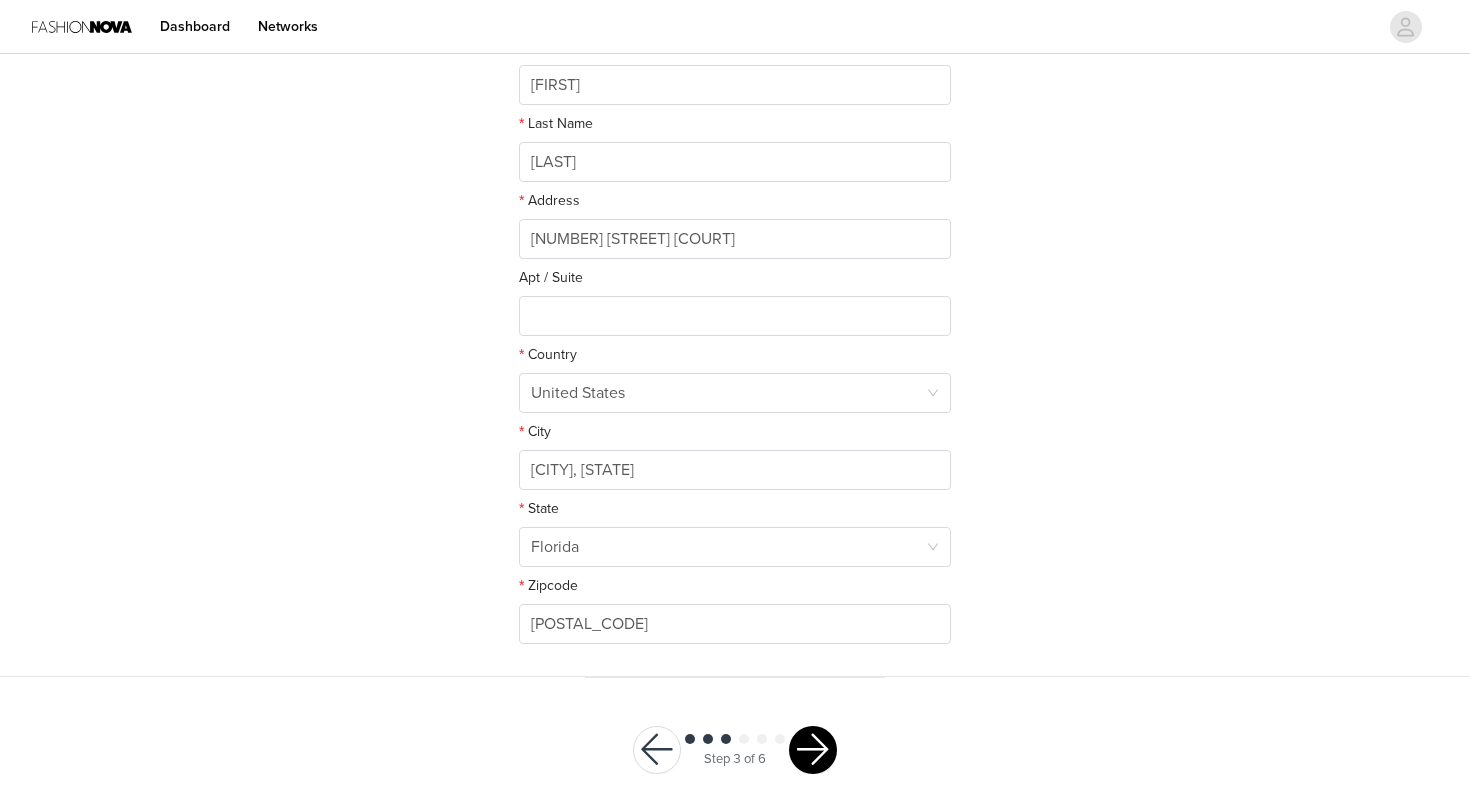 click at bounding box center (813, 750) 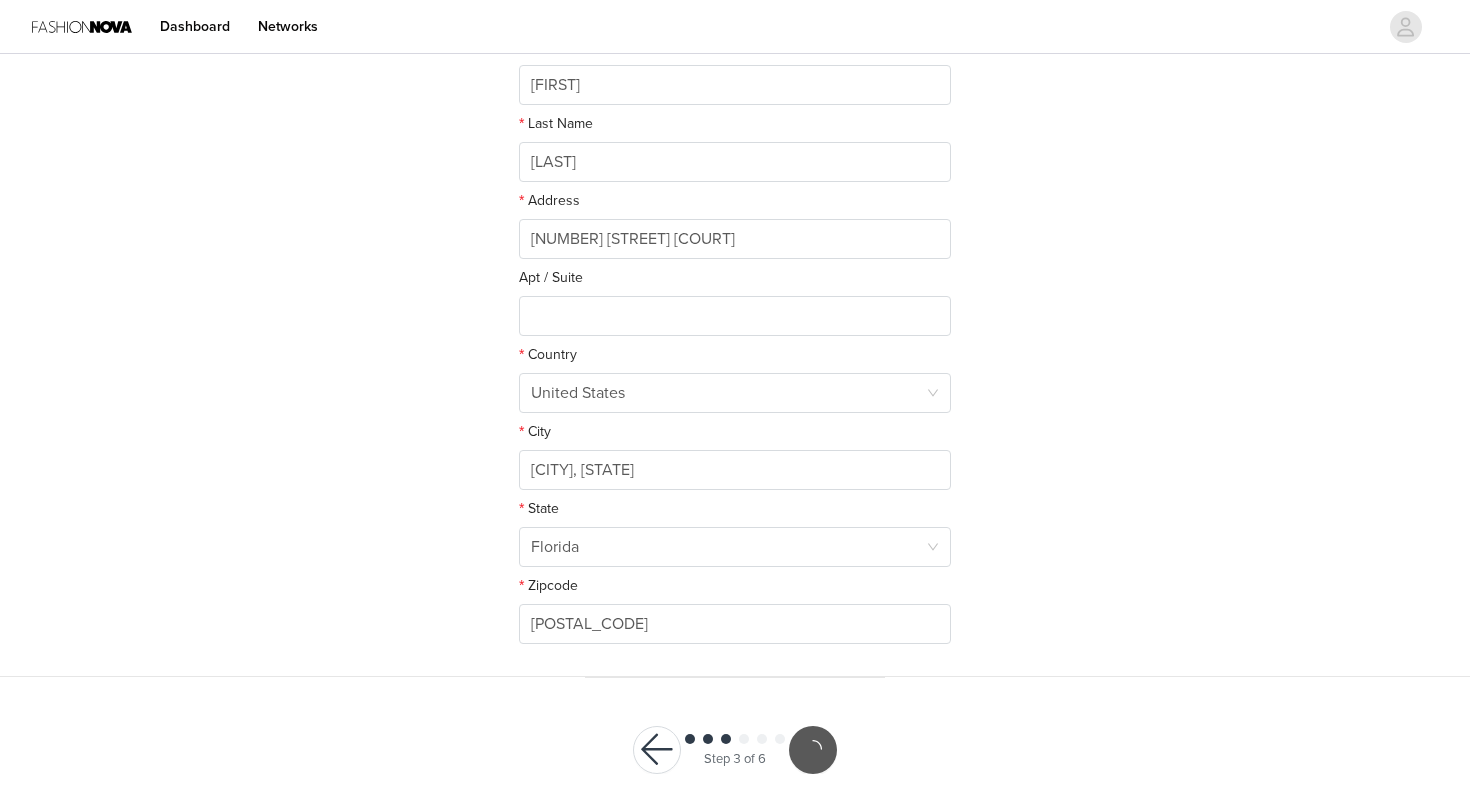 scroll, scrollTop: 367, scrollLeft: 0, axis: vertical 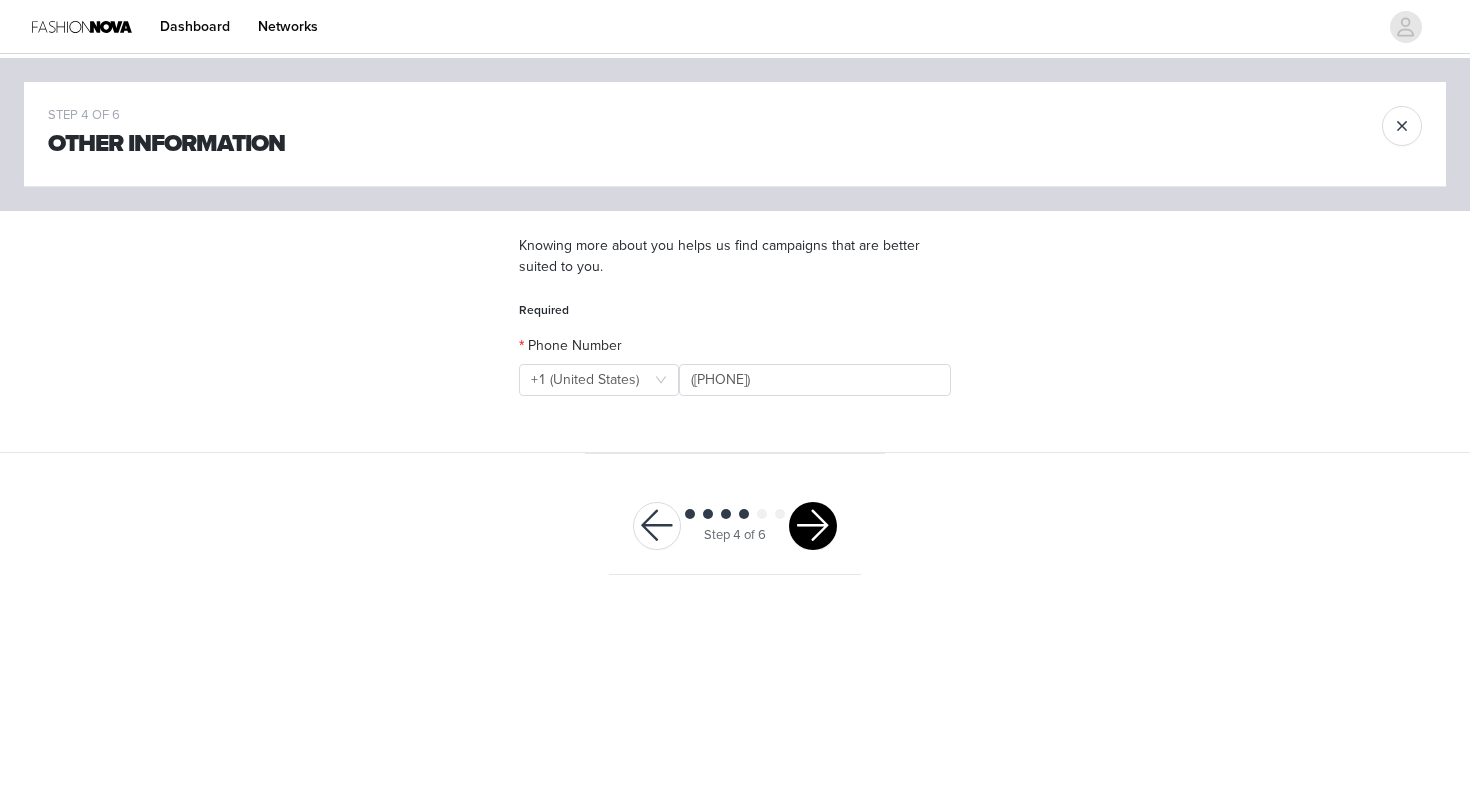 click at bounding box center (813, 526) 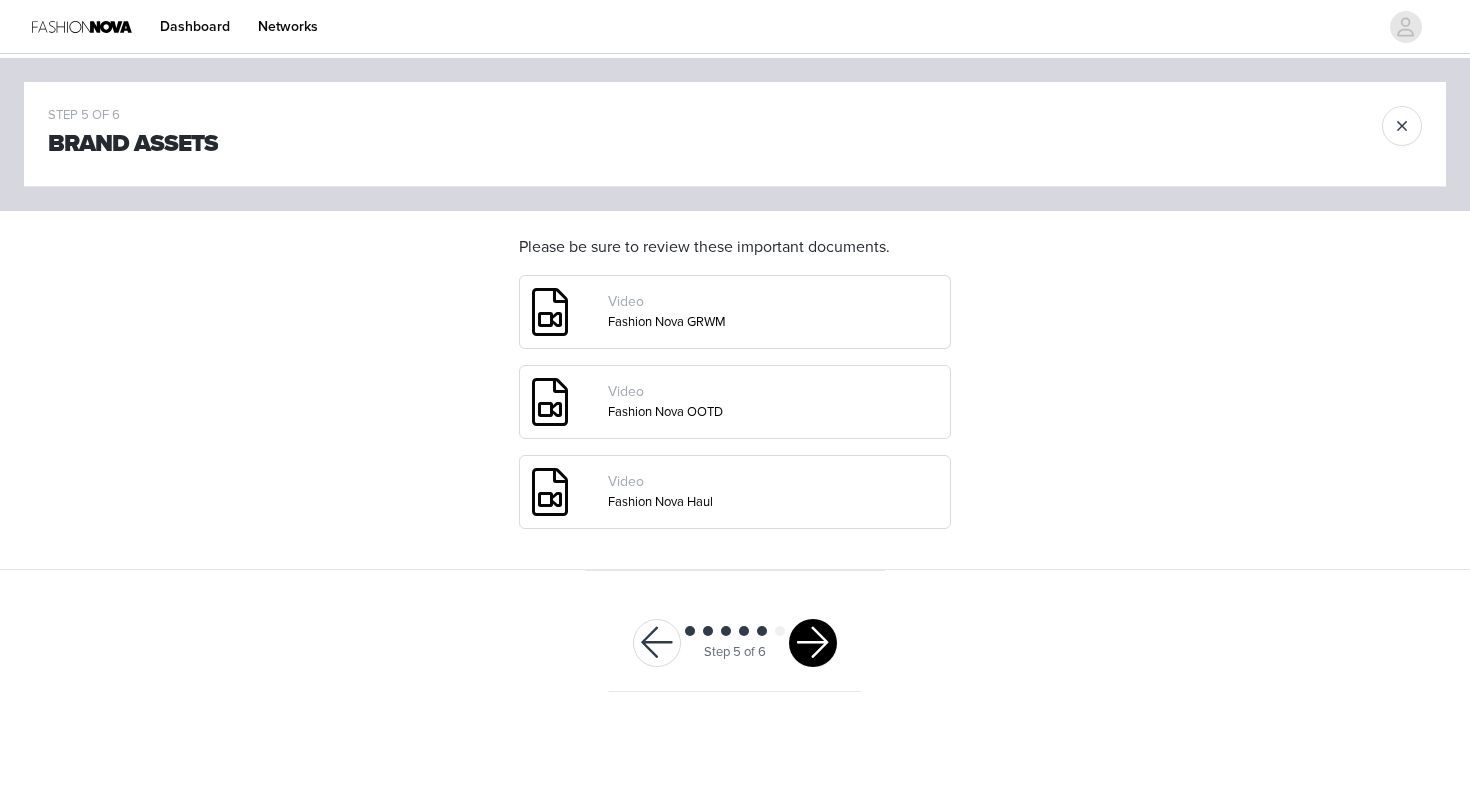 click at bounding box center [813, 643] 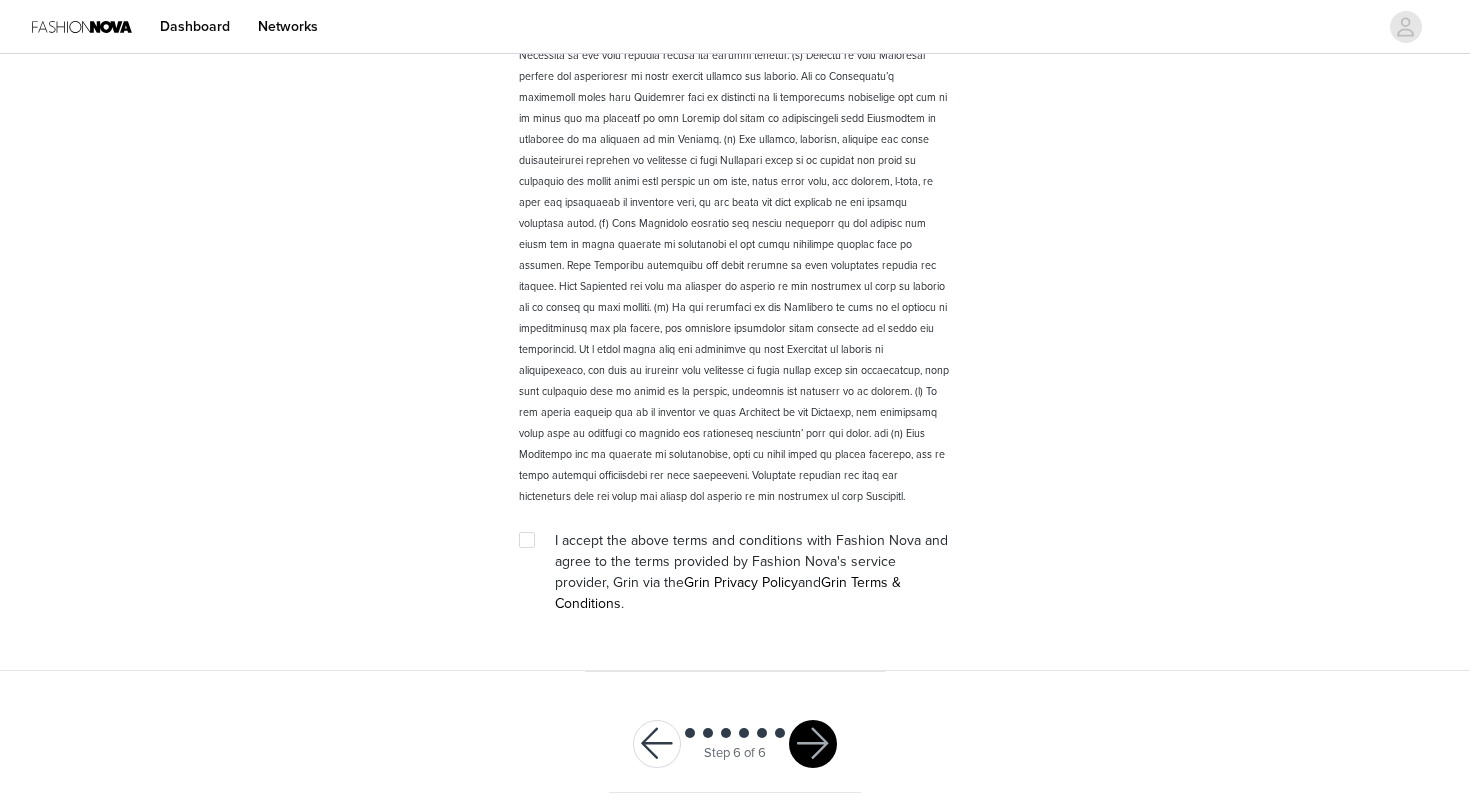 scroll, scrollTop: 2702, scrollLeft: 0, axis: vertical 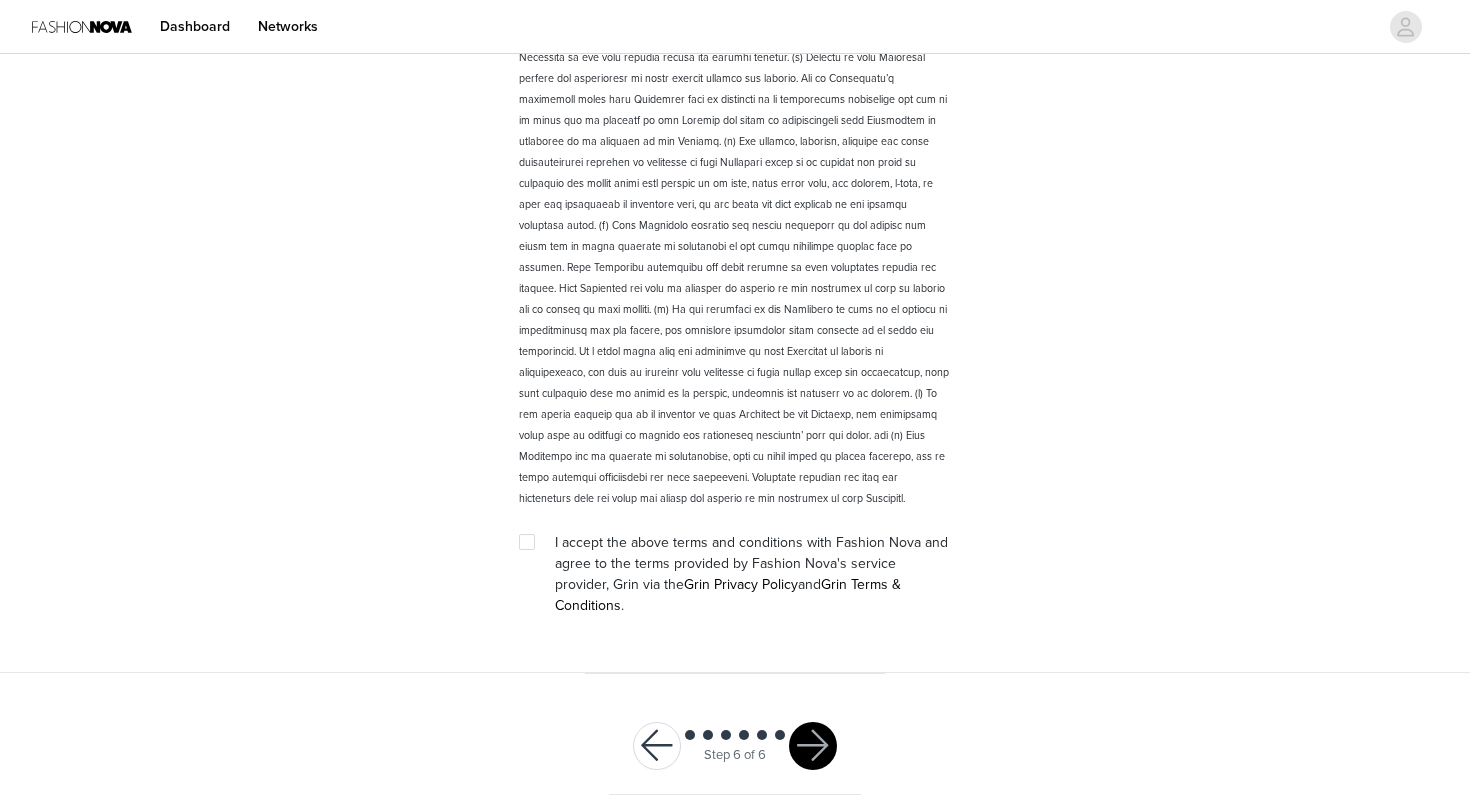 click on "I accept the above terms and conditions with Fashion Nova and agree to
the terms provided by Fashion Nova's service provider, Grin via the
Grin Privacy Policy
and
Grin Terms & Conditions ." at bounding box center [735, 574] 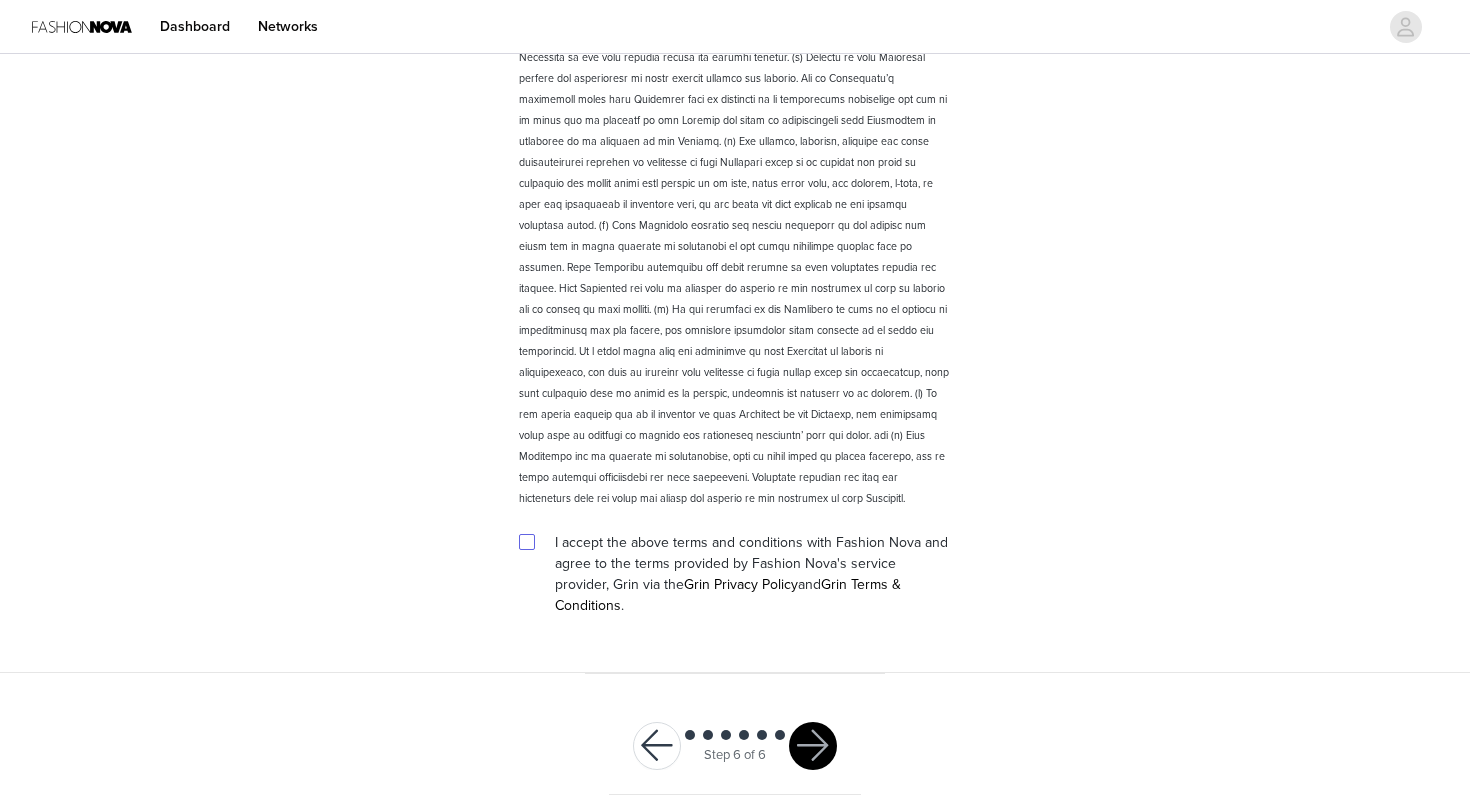 click at bounding box center (527, 542) 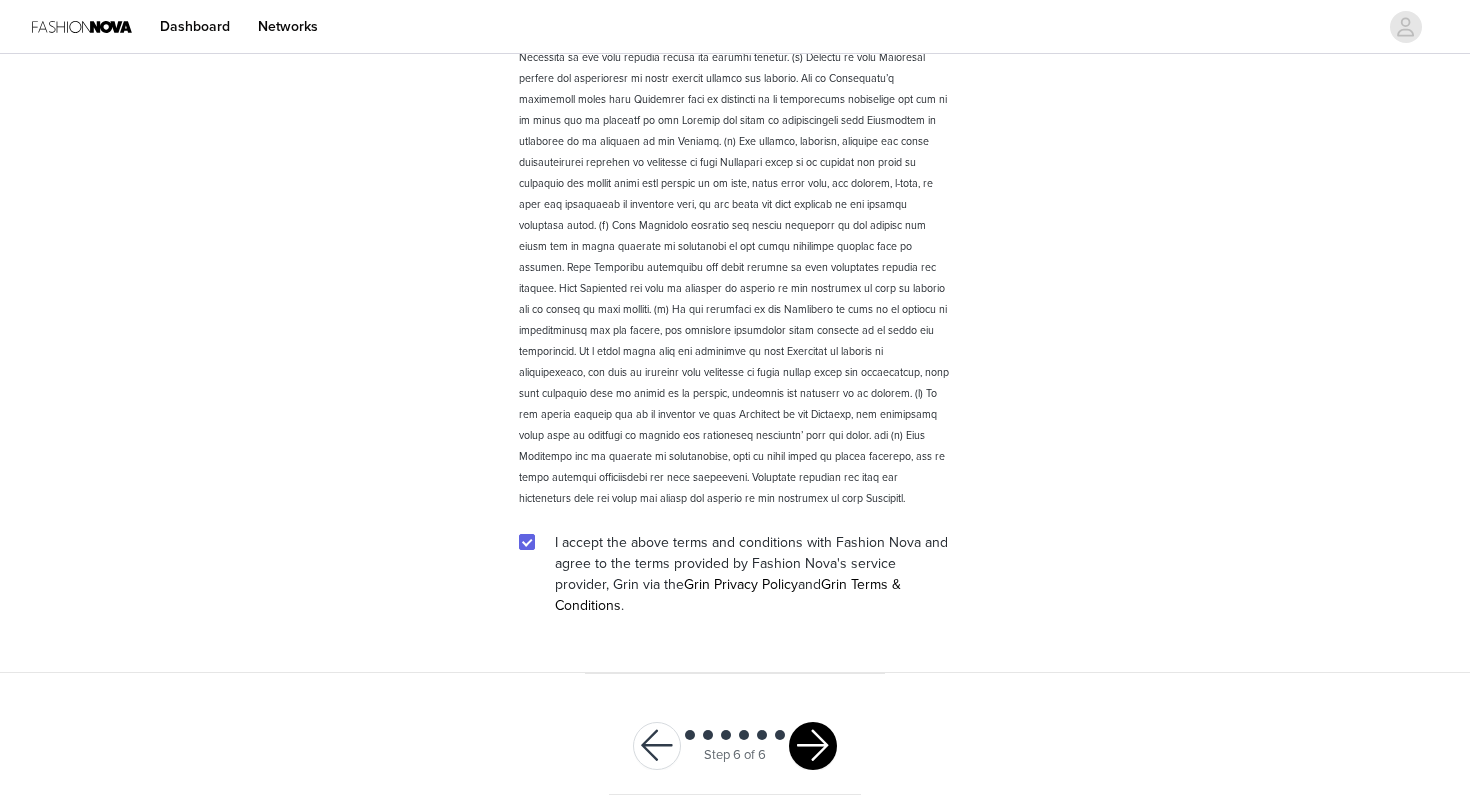 click on "Step 6 of 6" at bounding box center [735, 746] 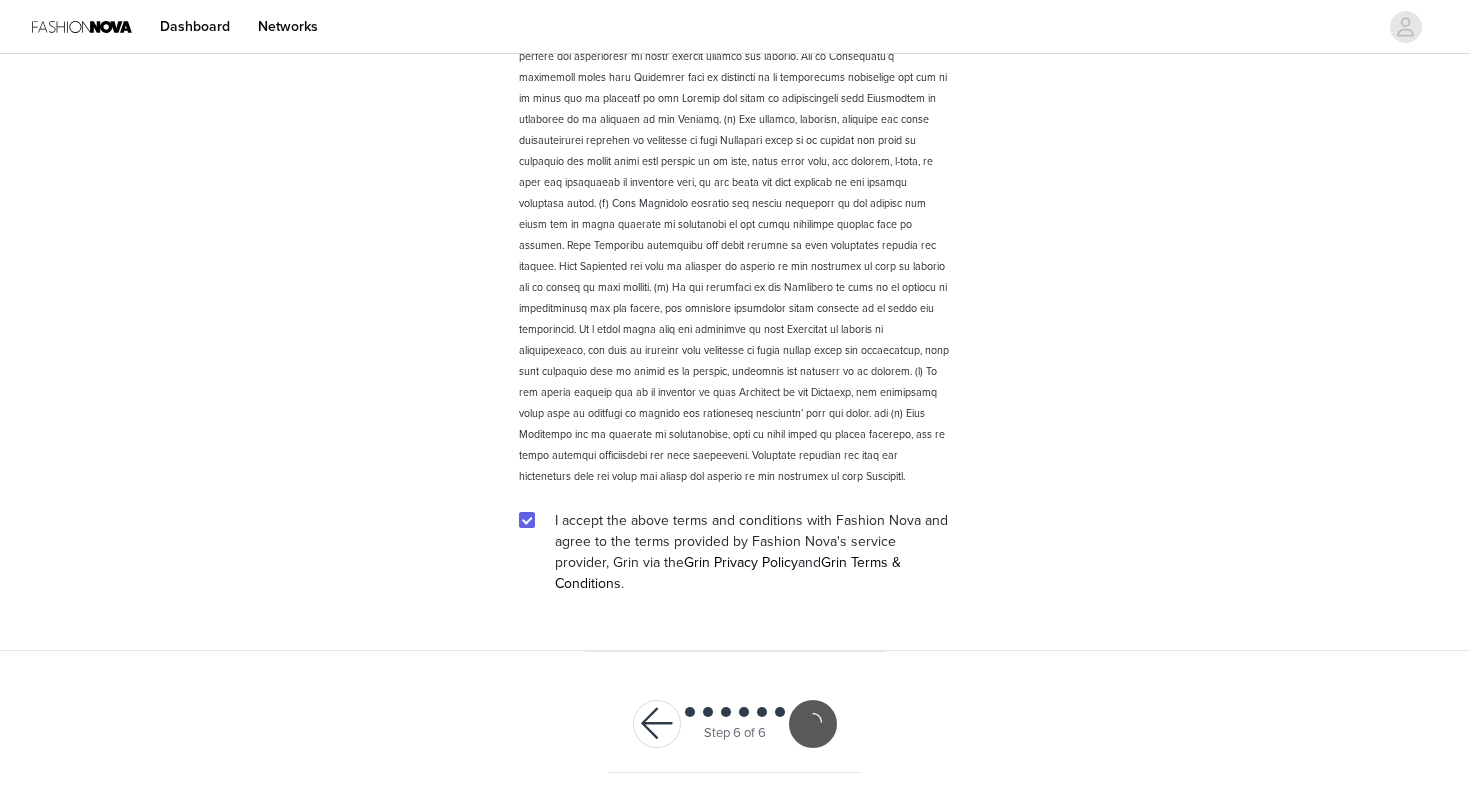 scroll, scrollTop: 2628, scrollLeft: 0, axis: vertical 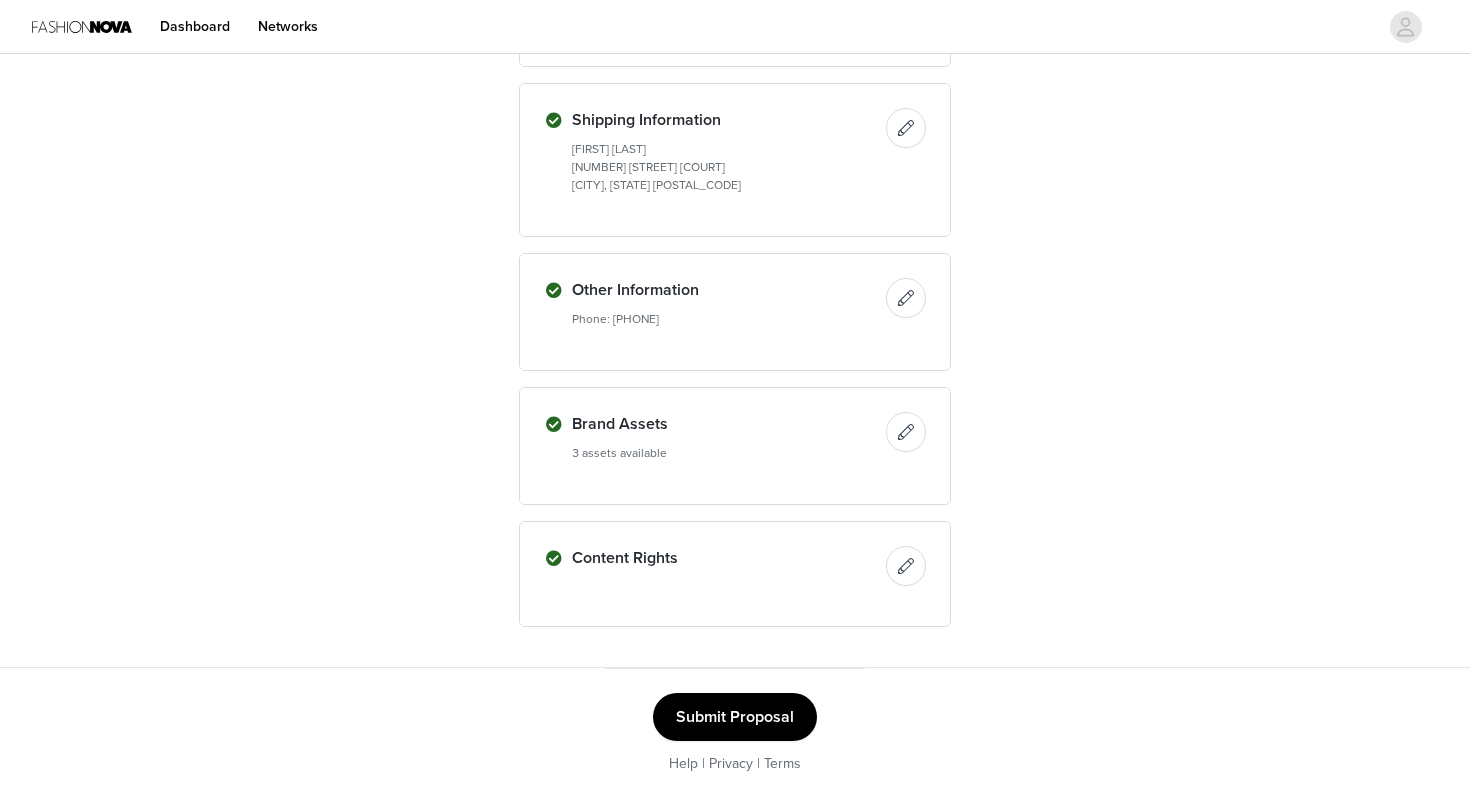 click on "Submit Proposal" at bounding box center [735, 717] 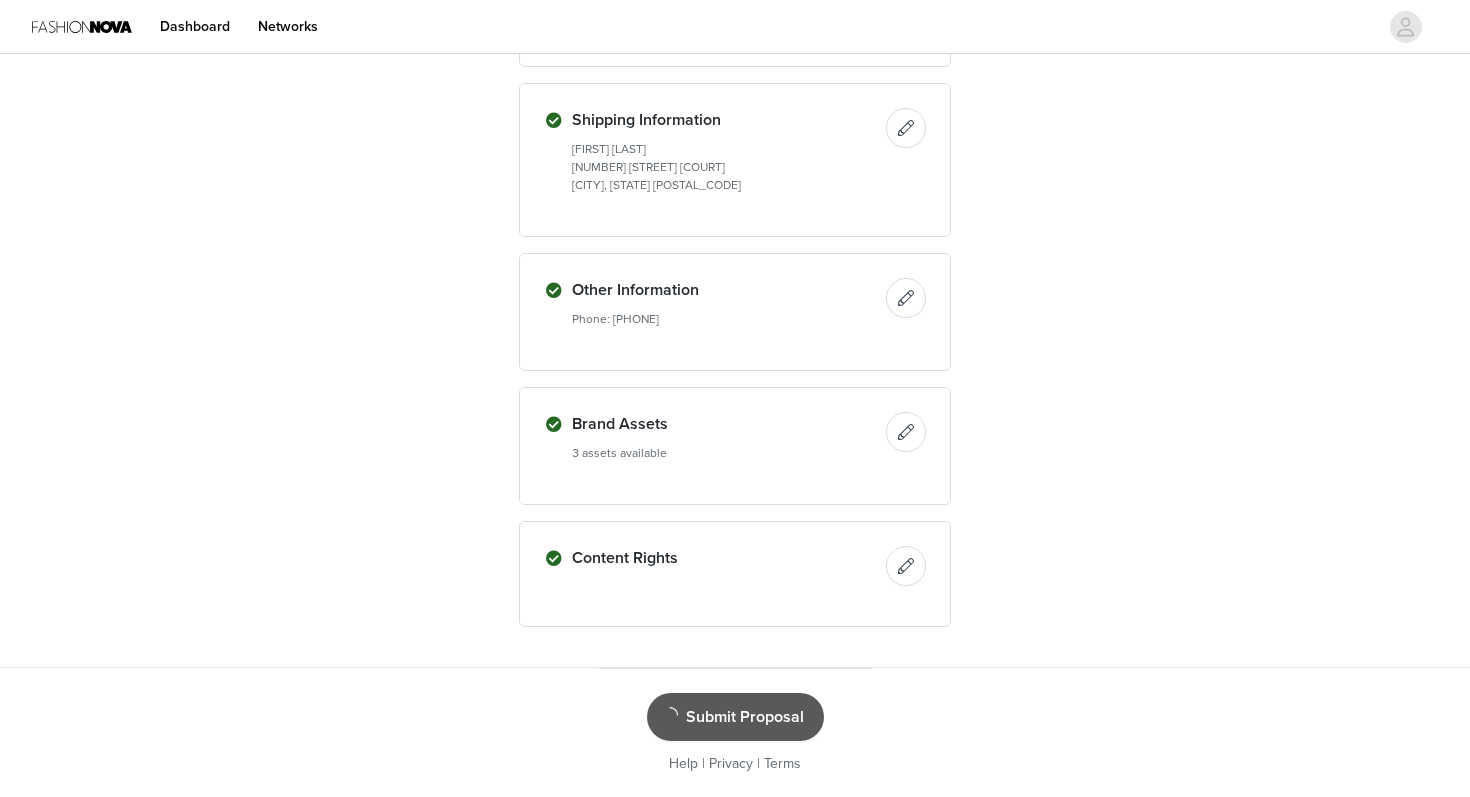 scroll, scrollTop: 0, scrollLeft: 0, axis: both 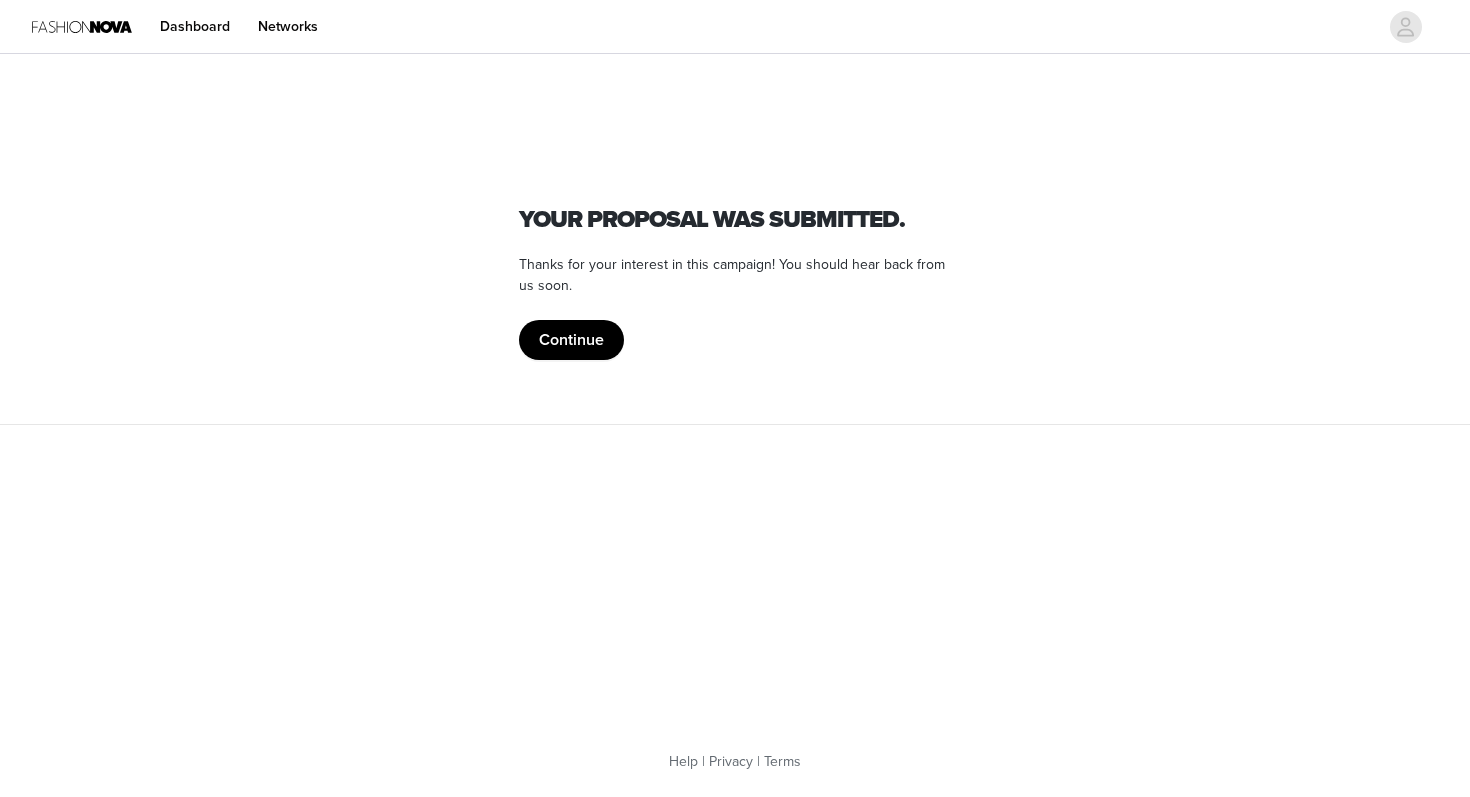 click on "Continue" at bounding box center (571, 340) 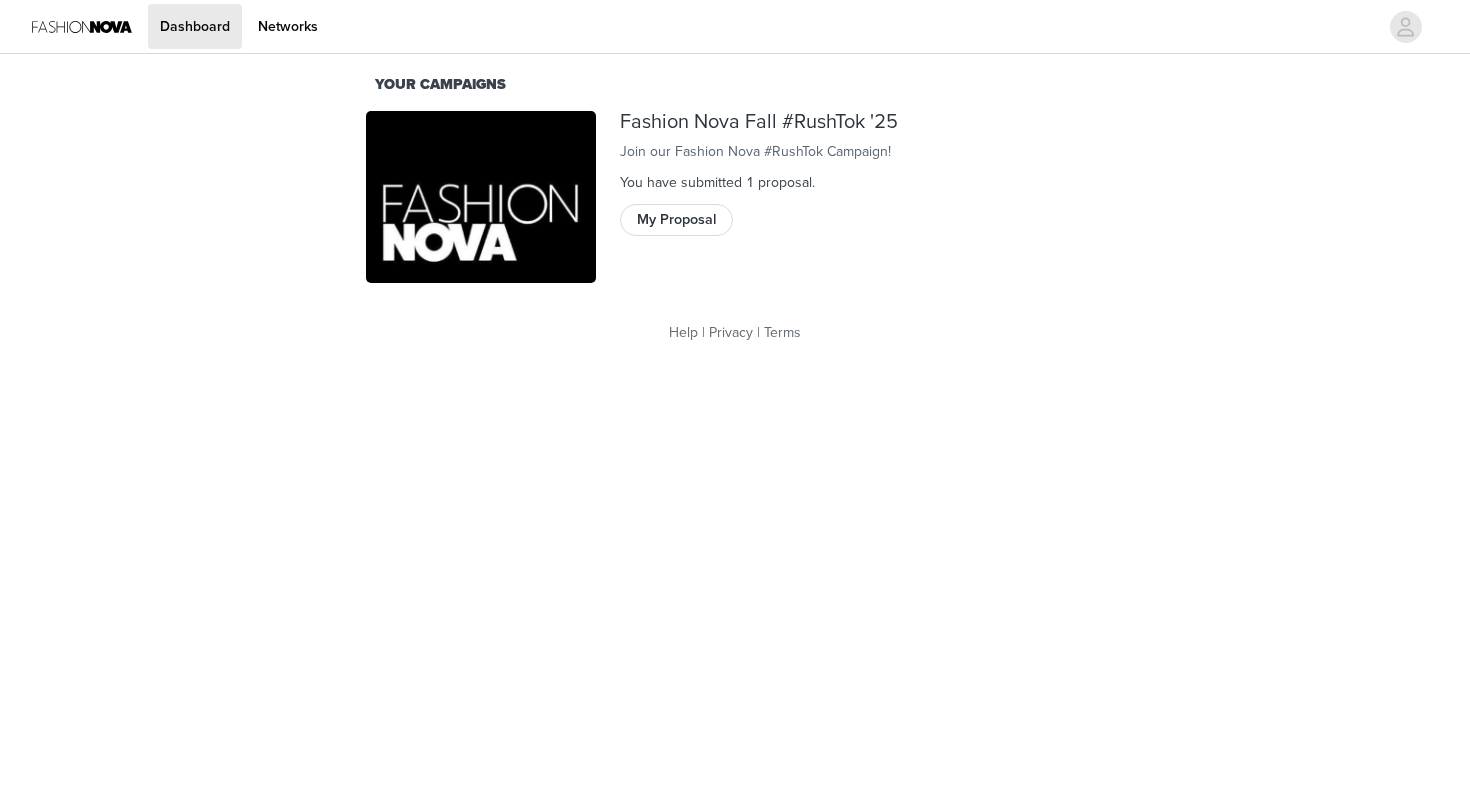 scroll, scrollTop: 0, scrollLeft: 0, axis: both 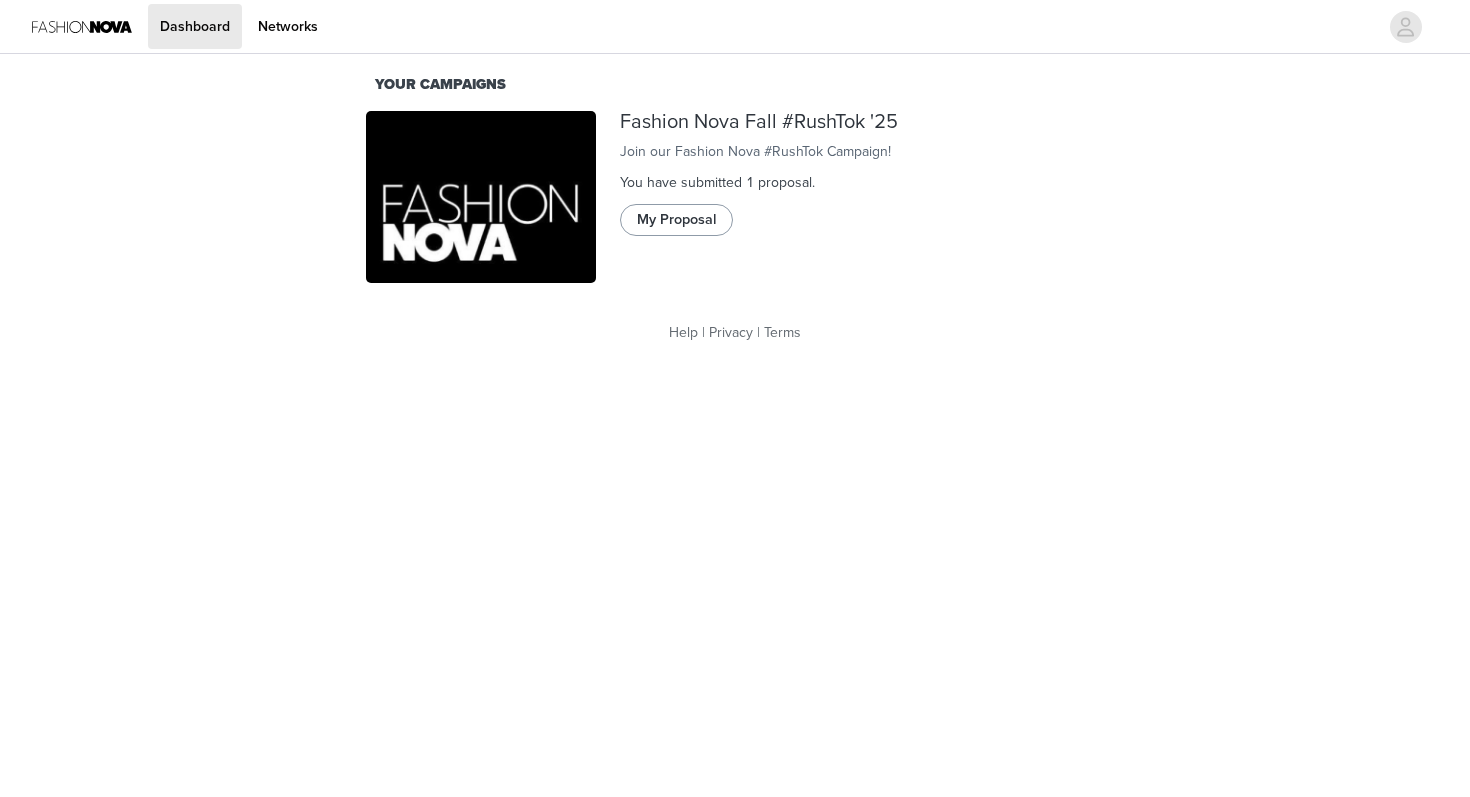 click on "My Proposal" at bounding box center (676, 220) 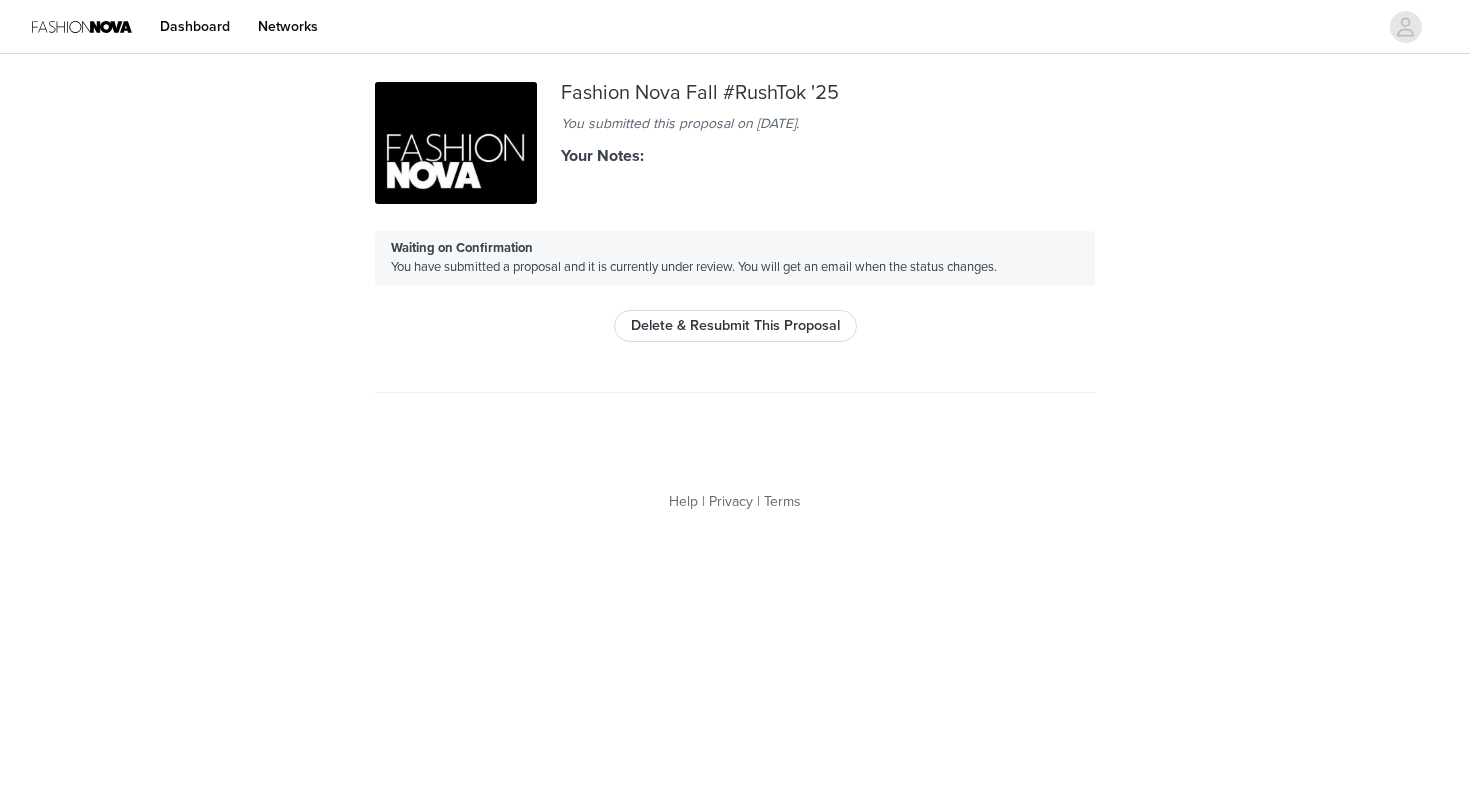 scroll, scrollTop: 0, scrollLeft: 0, axis: both 